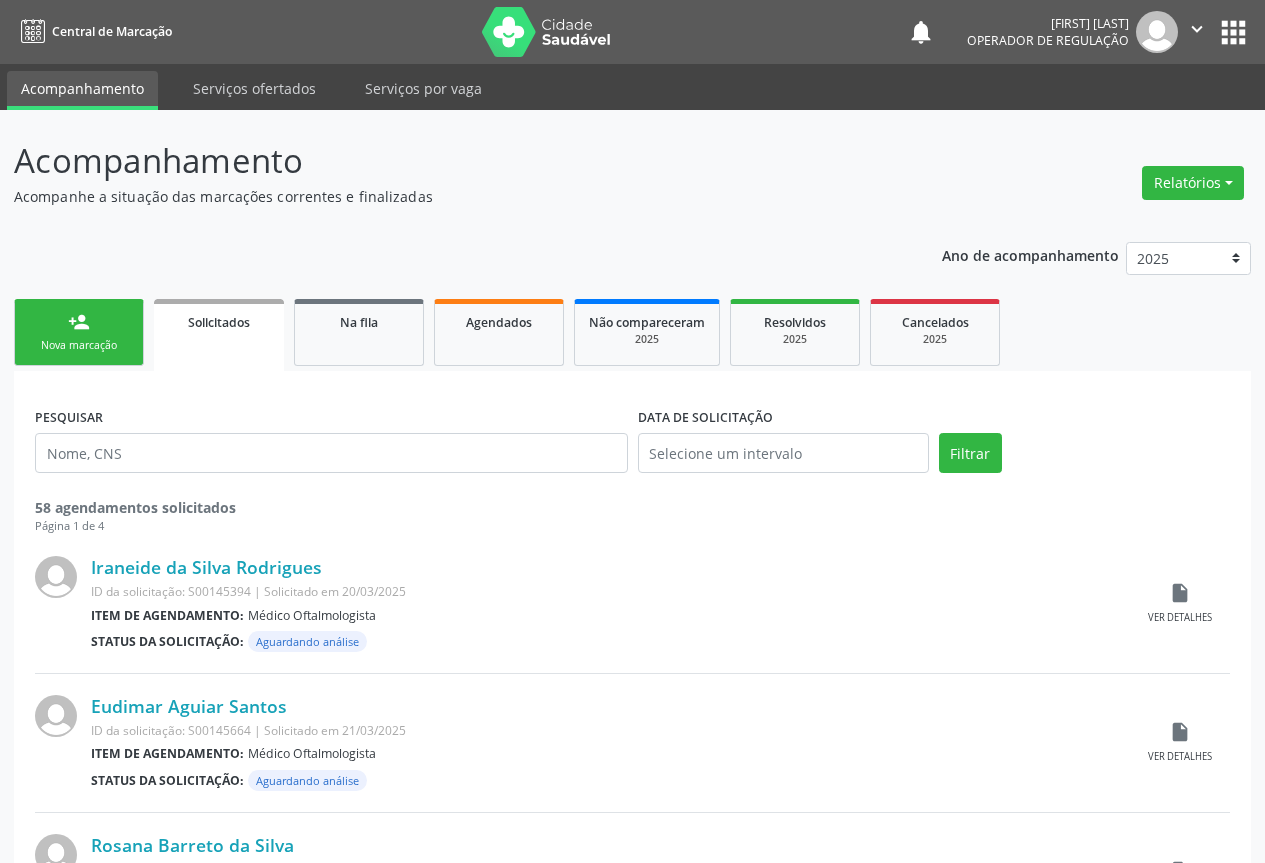 scroll, scrollTop: 0, scrollLeft: 0, axis: both 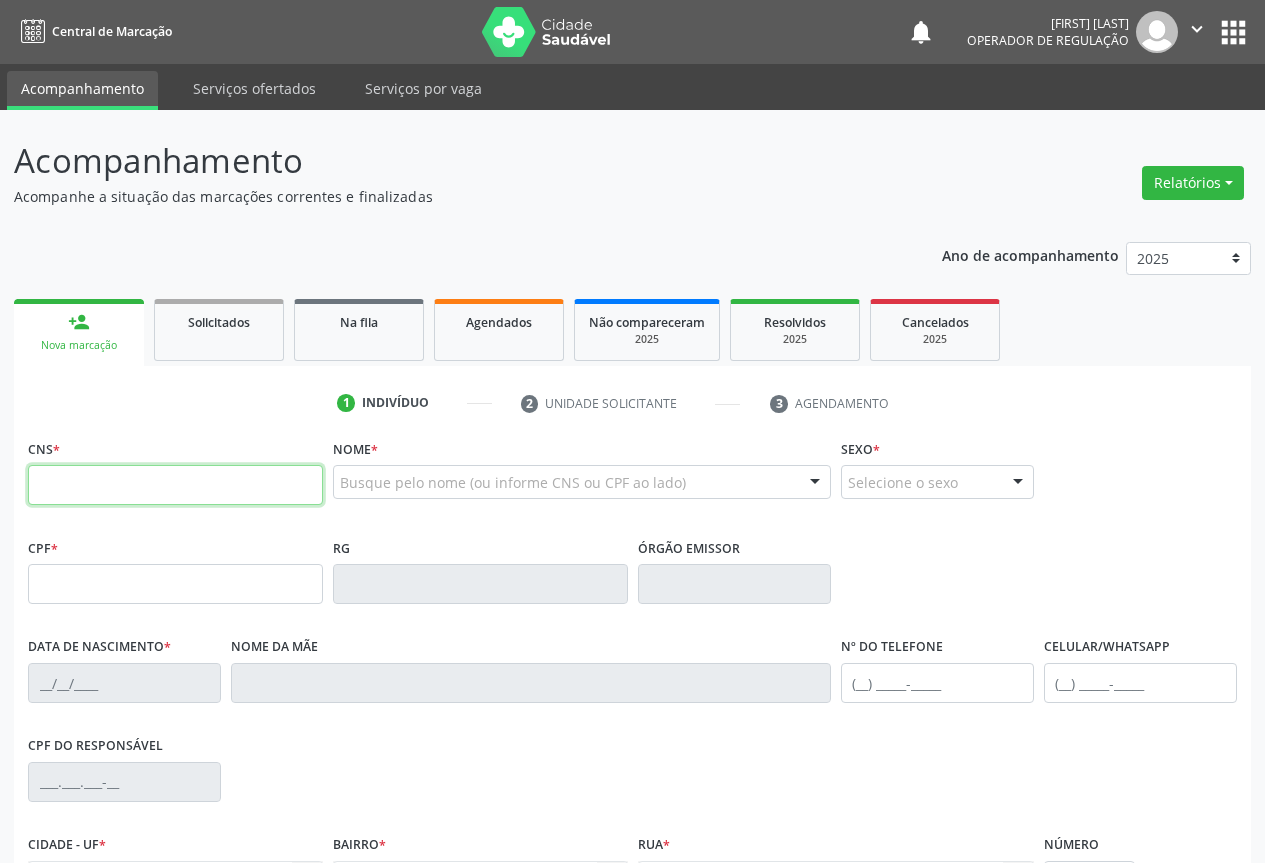 click at bounding box center (175, 485) 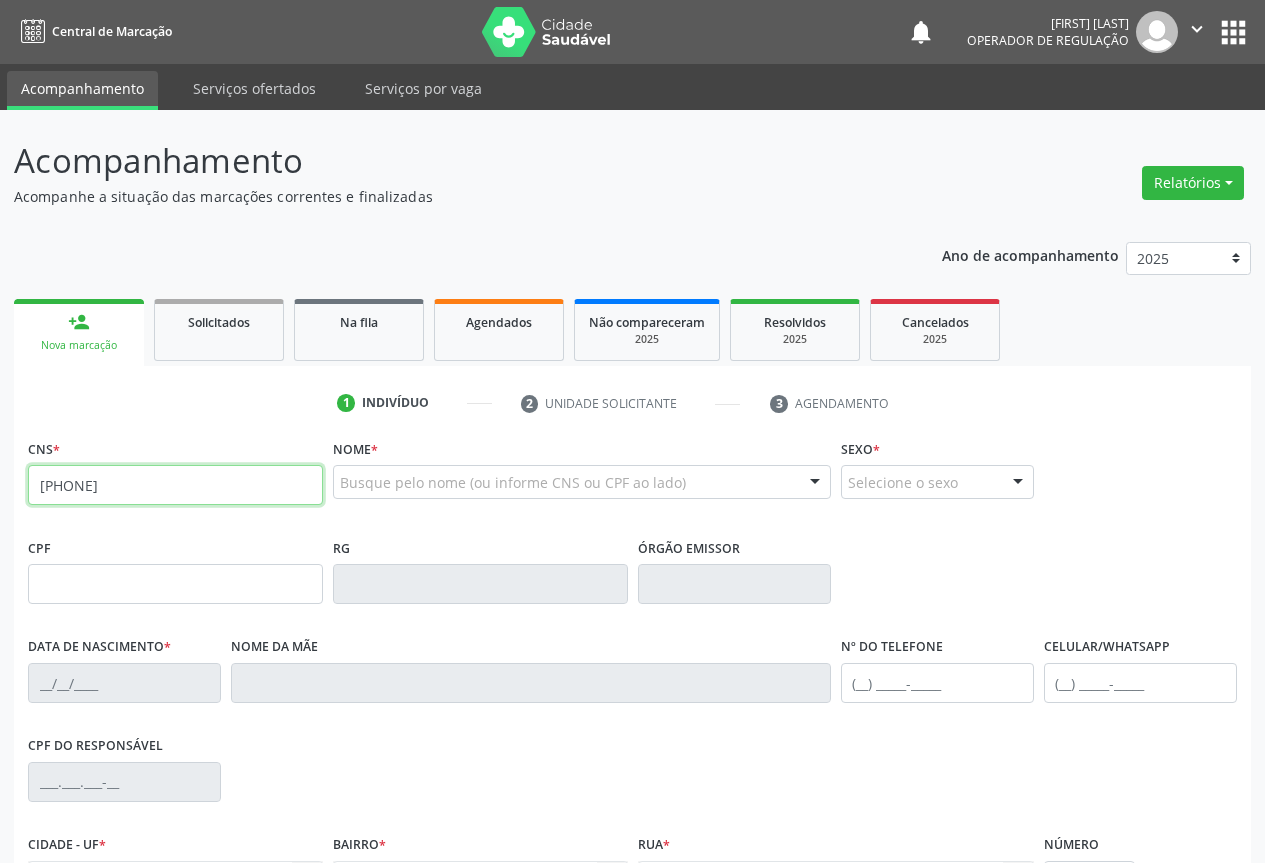type on "[PHONE]" 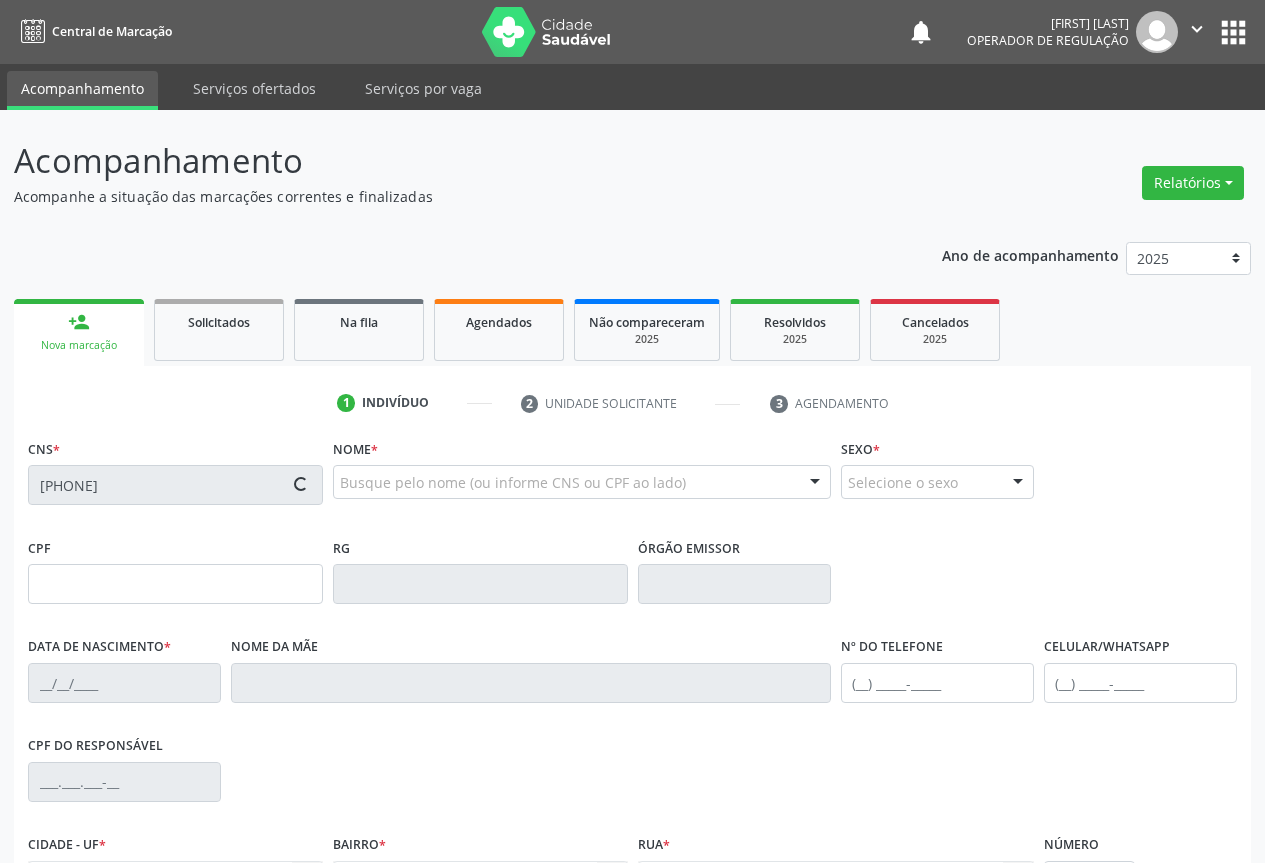 type on "[NUMBER]" 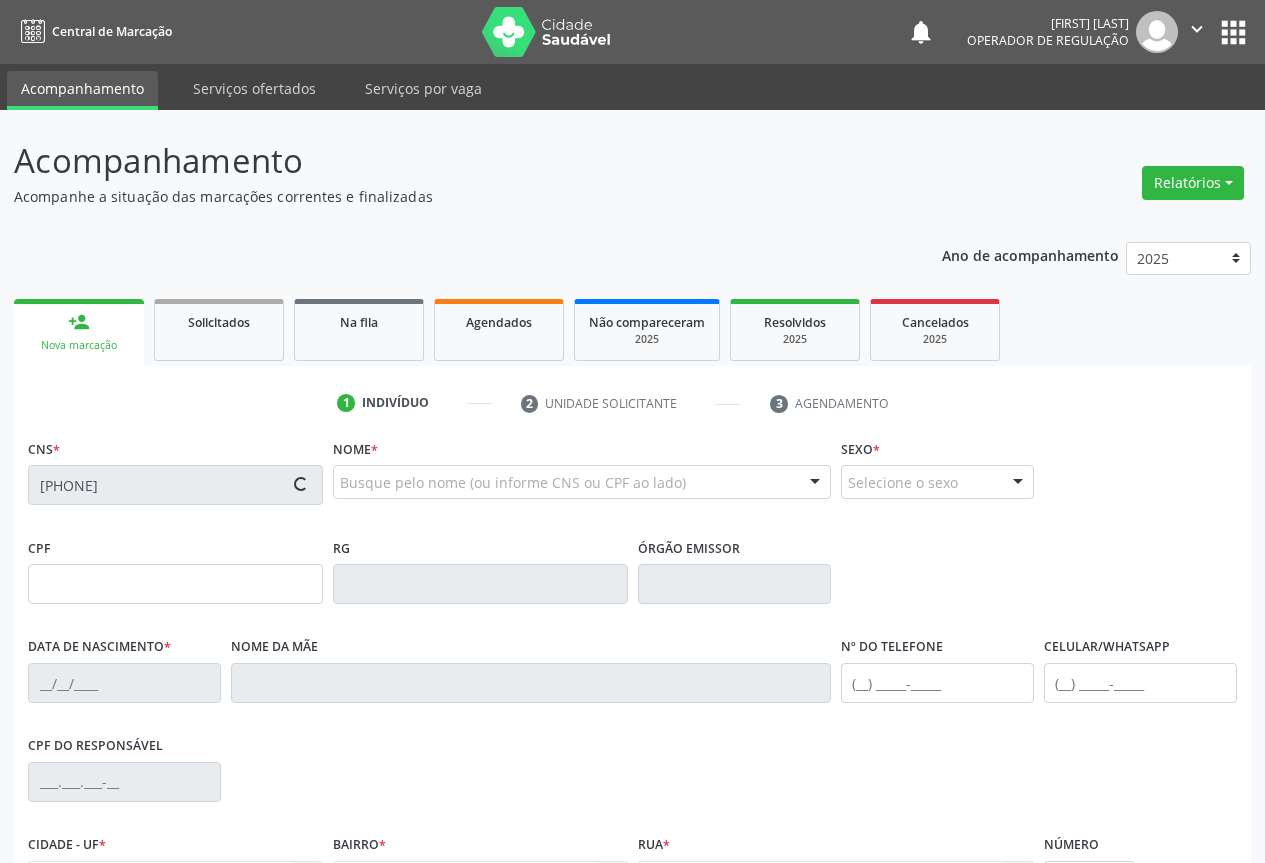 type on "[DATE]" 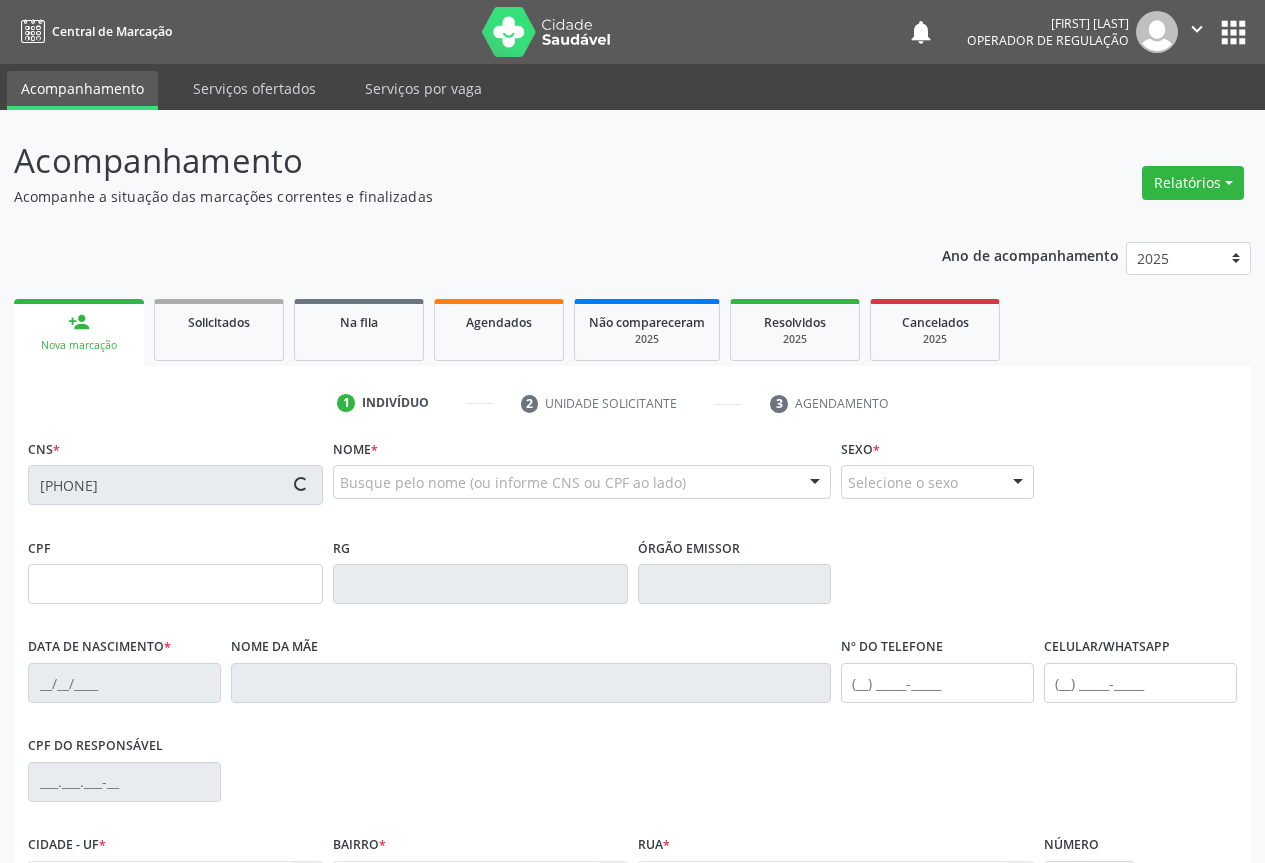 type on "S/N" 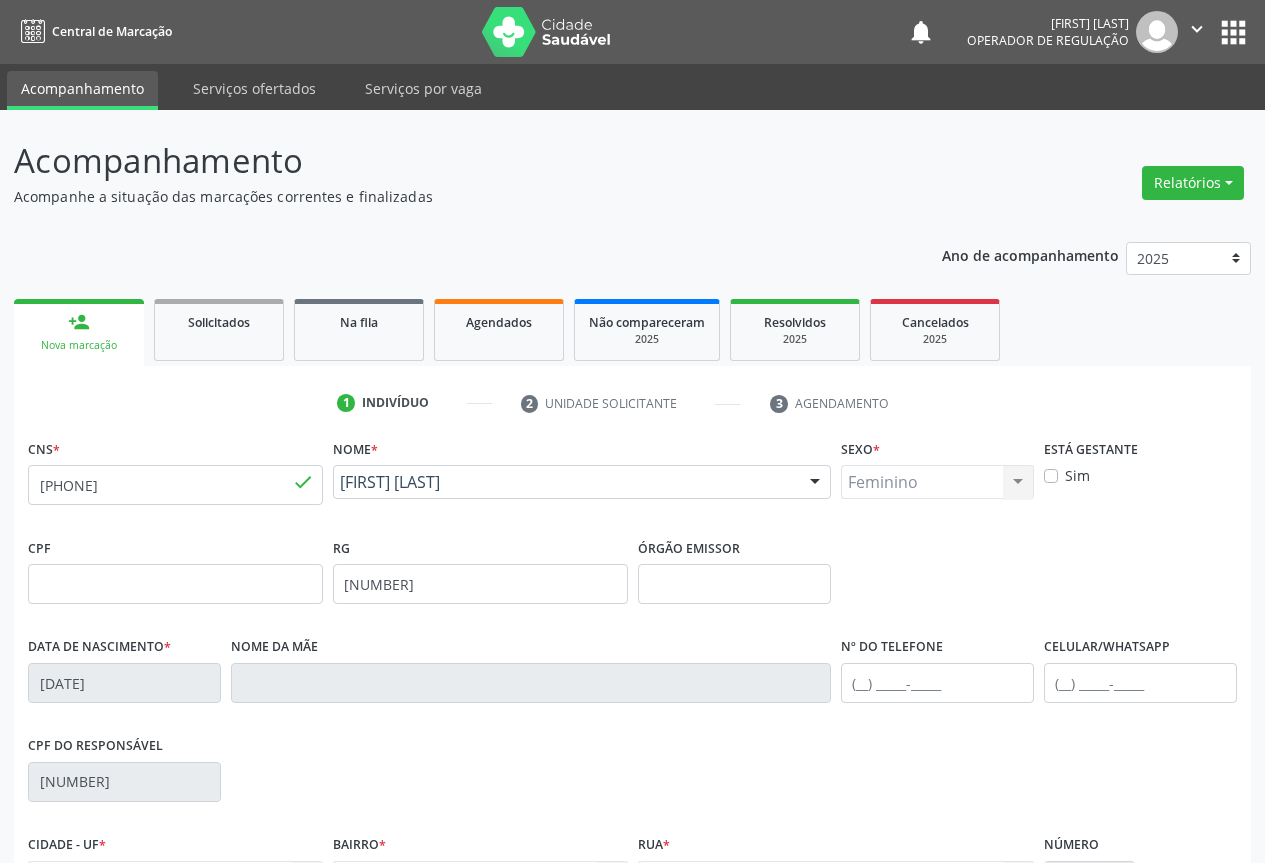 scroll, scrollTop: 221, scrollLeft: 0, axis: vertical 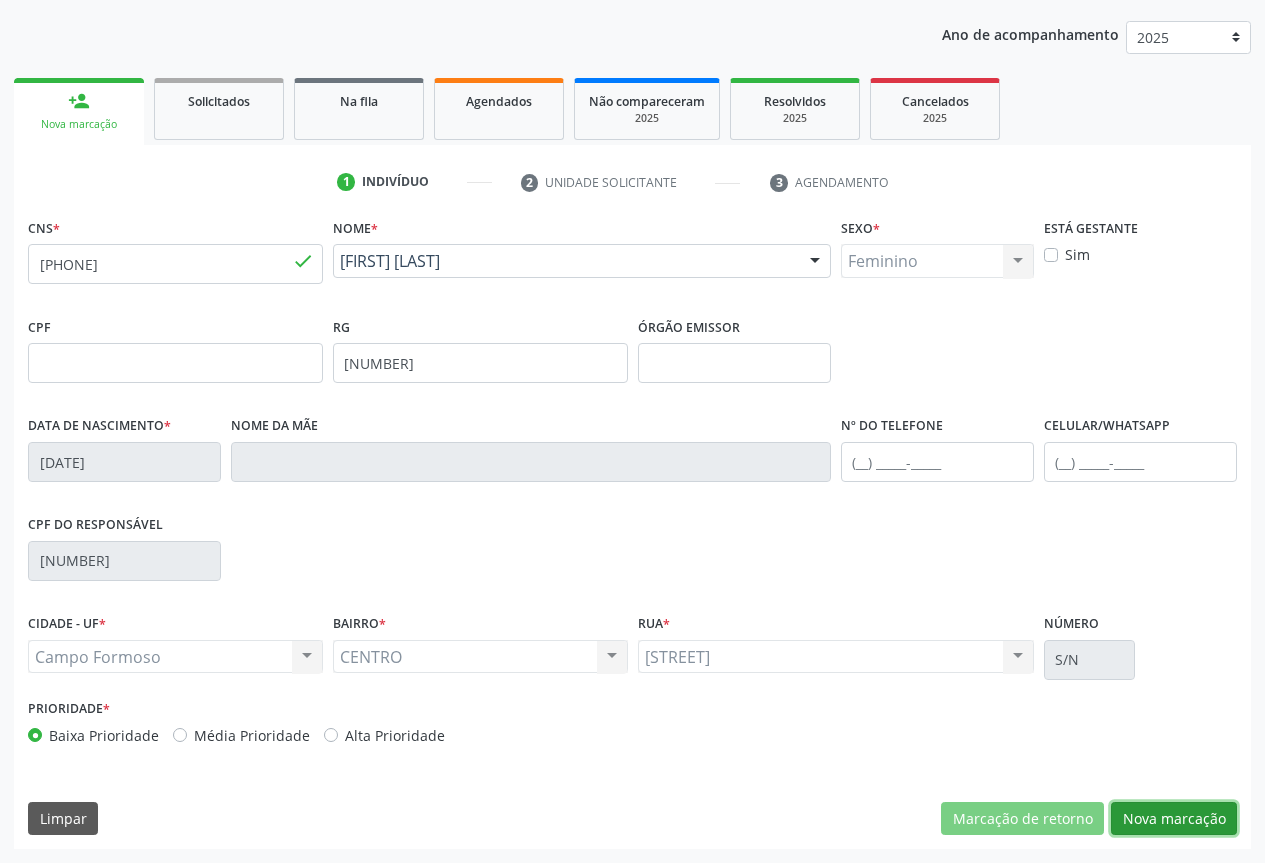 click on "Nova marcação" at bounding box center (1174, 819) 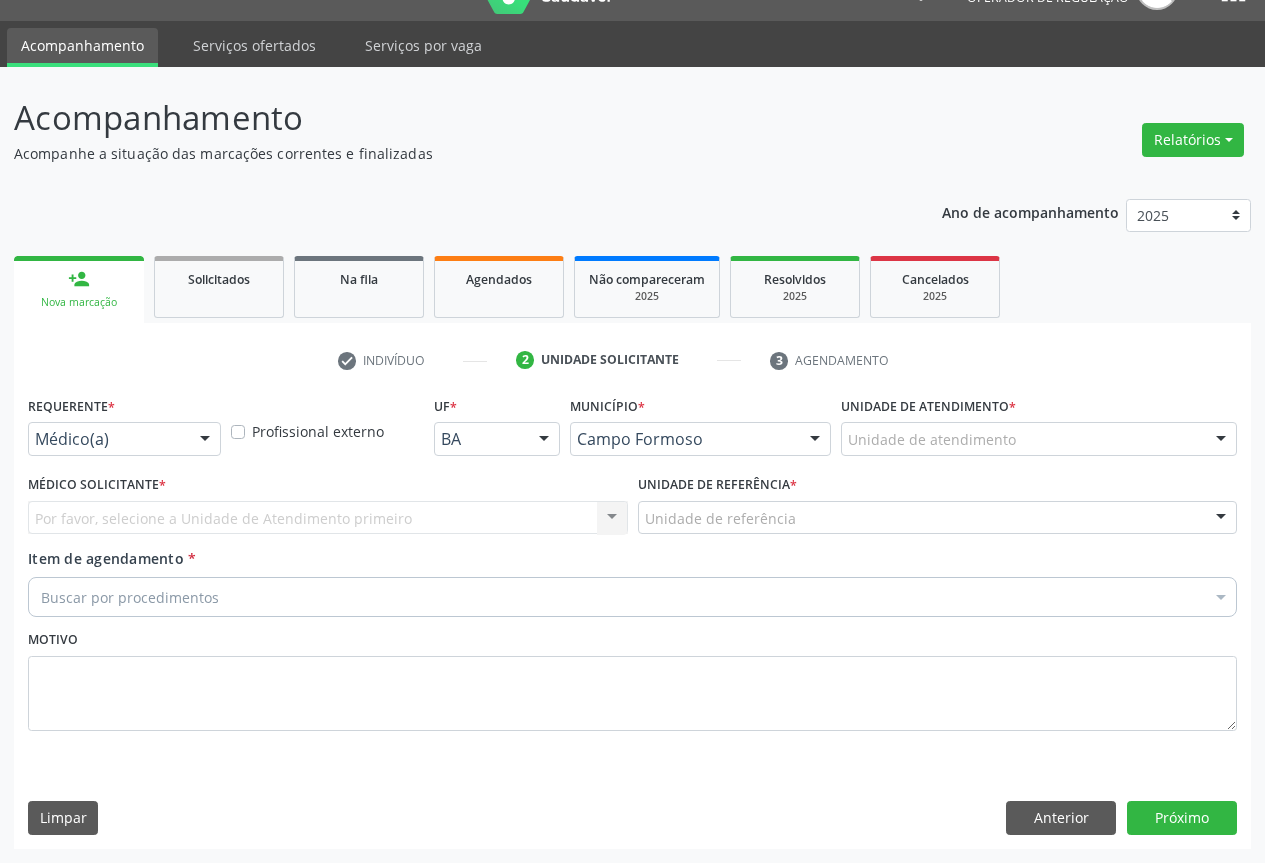 scroll, scrollTop: 43, scrollLeft: 0, axis: vertical 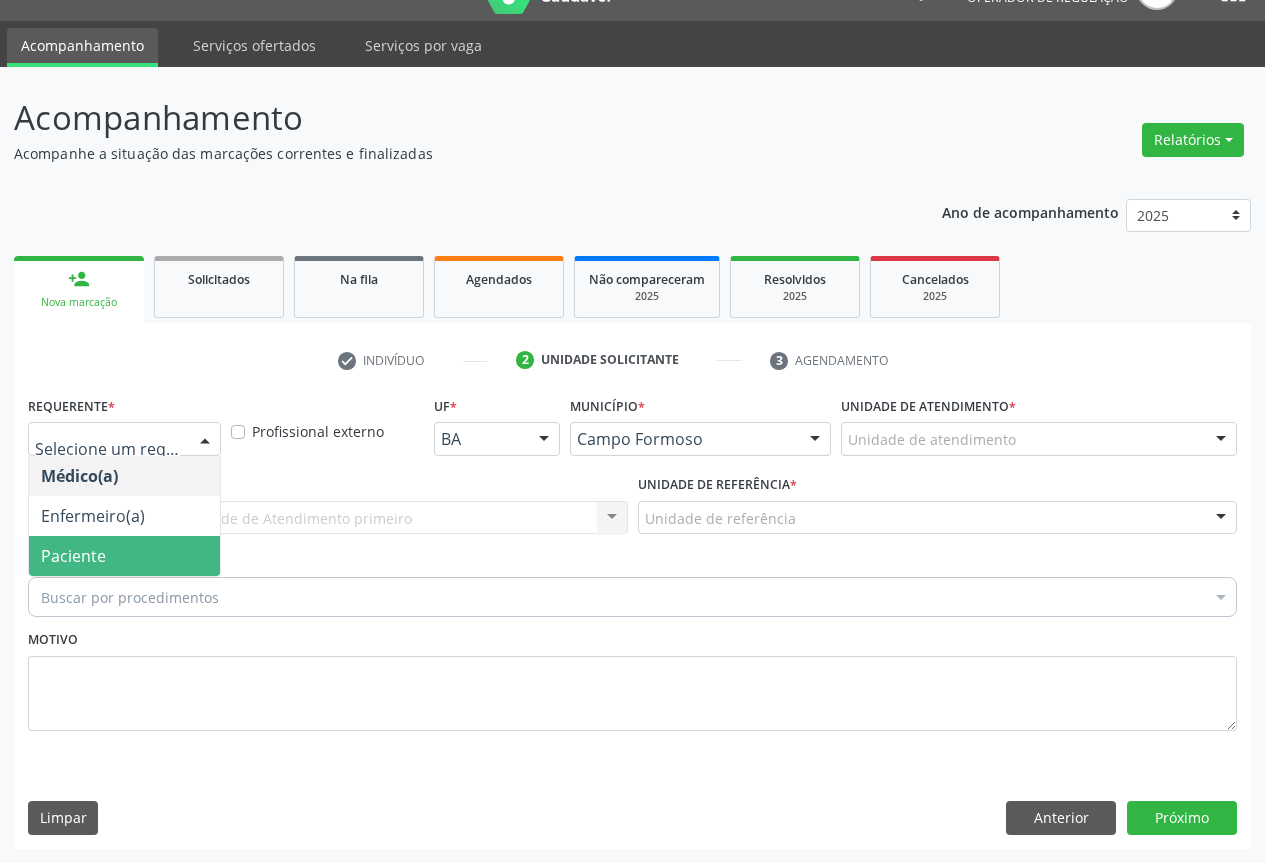 click on "Paciente" at bounding box center [73, 556] 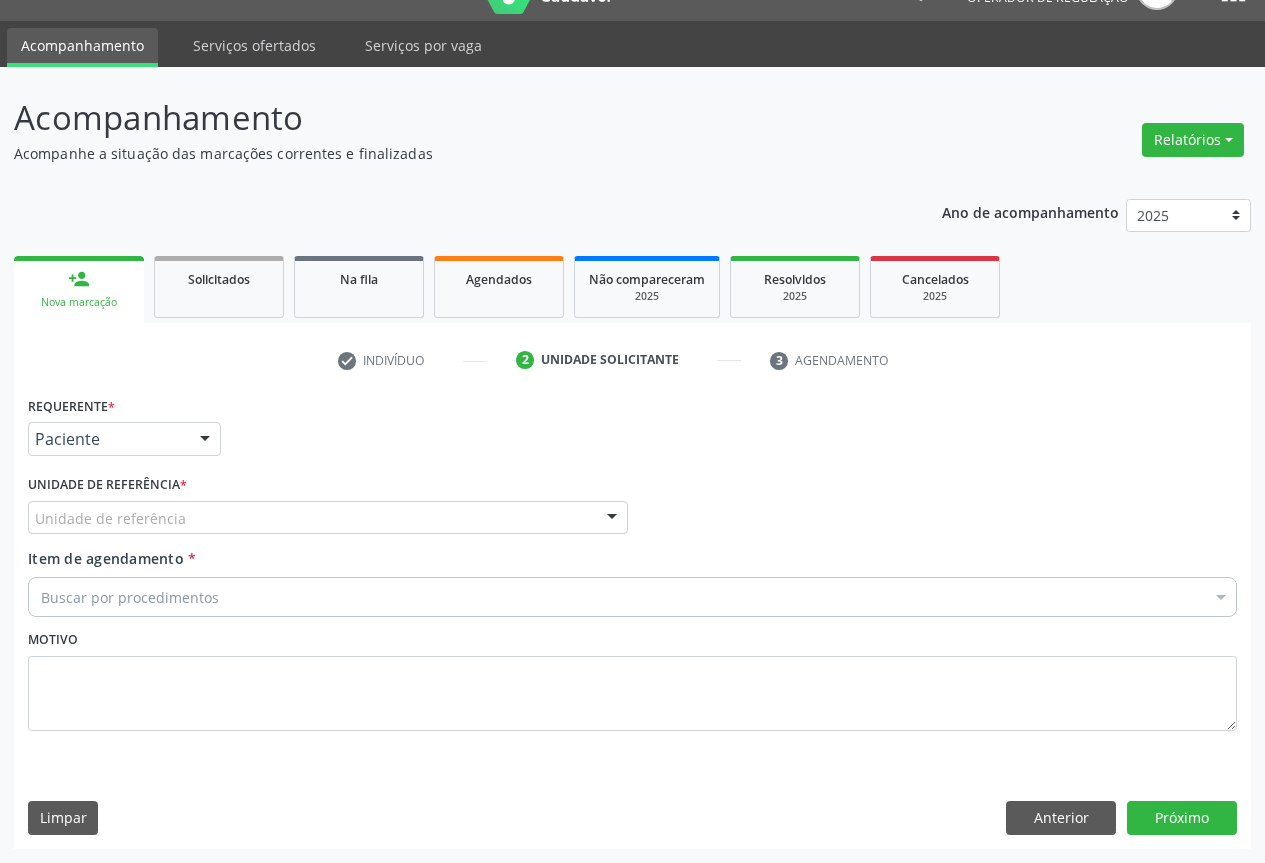 click at bounding box center (612, 519) 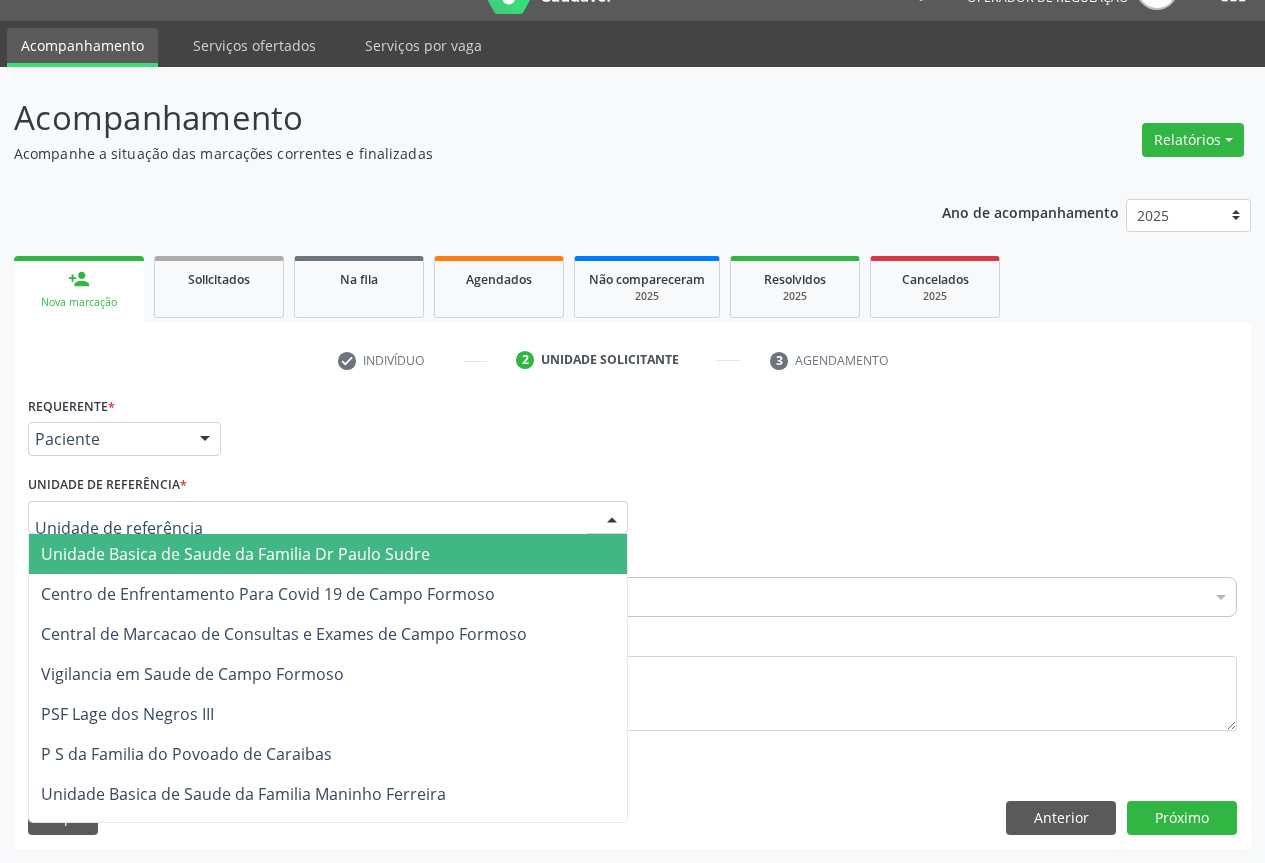 click on "Unidade Basica de Saude da Familia Dr Paulo Sudre" at bounding box center (328, 554) 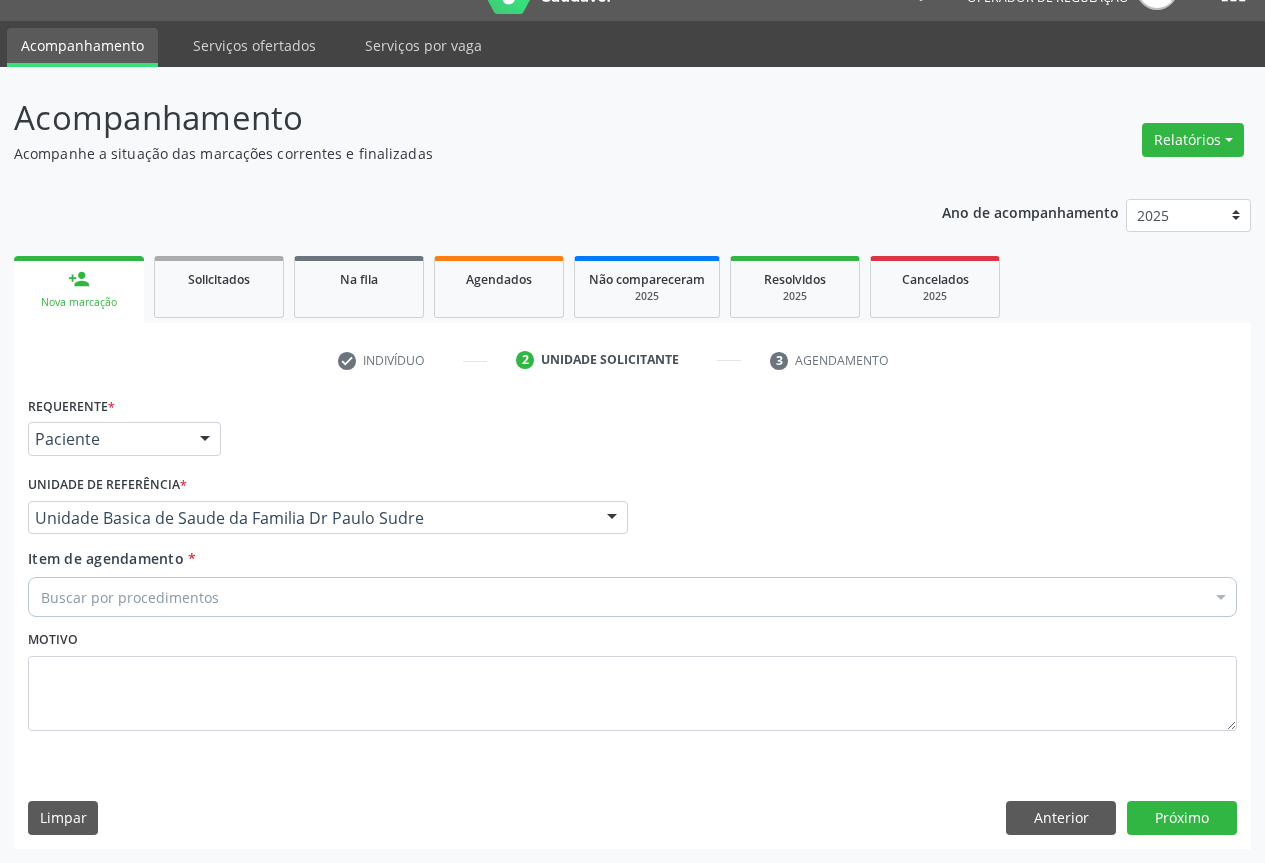 click on "Buscar por procedimentos" at bounding box center [632, 597] 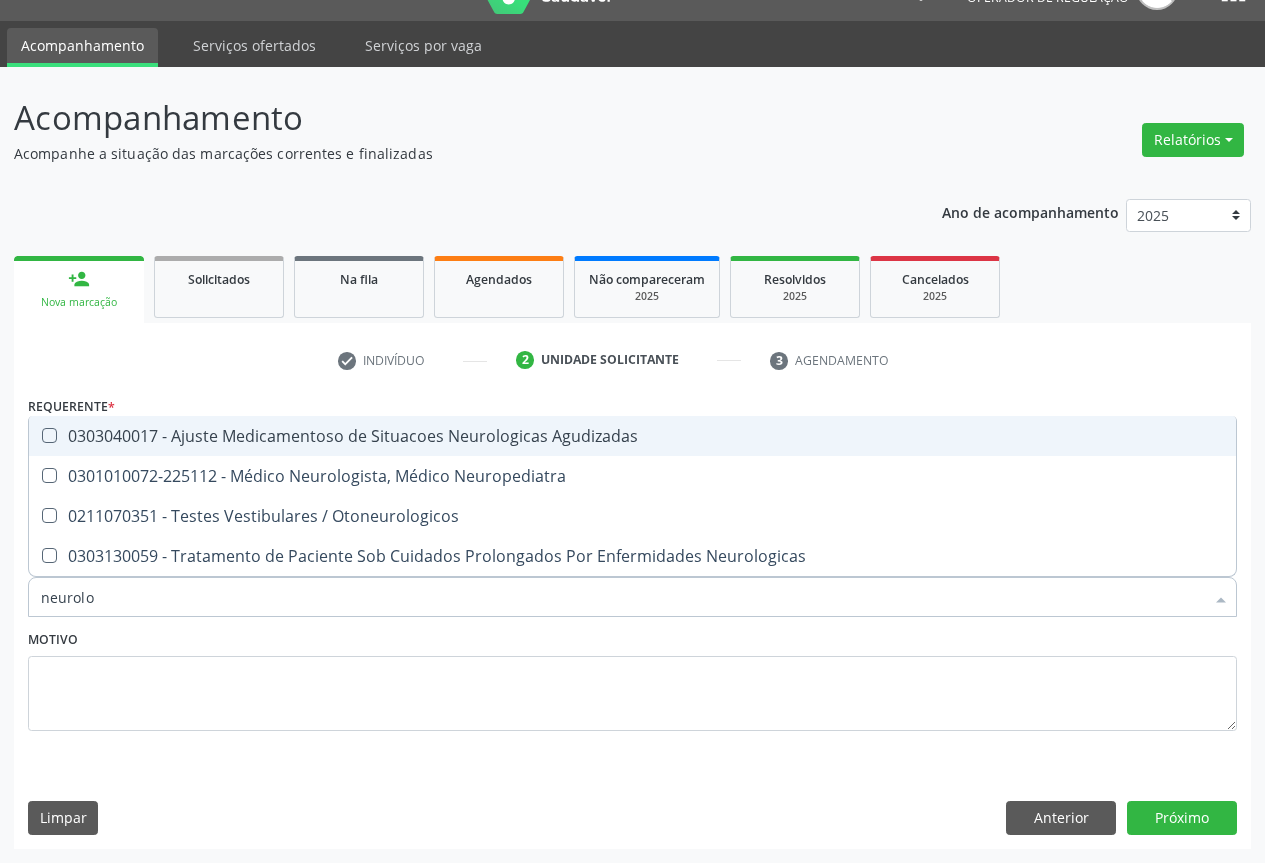 type on "neurolog" 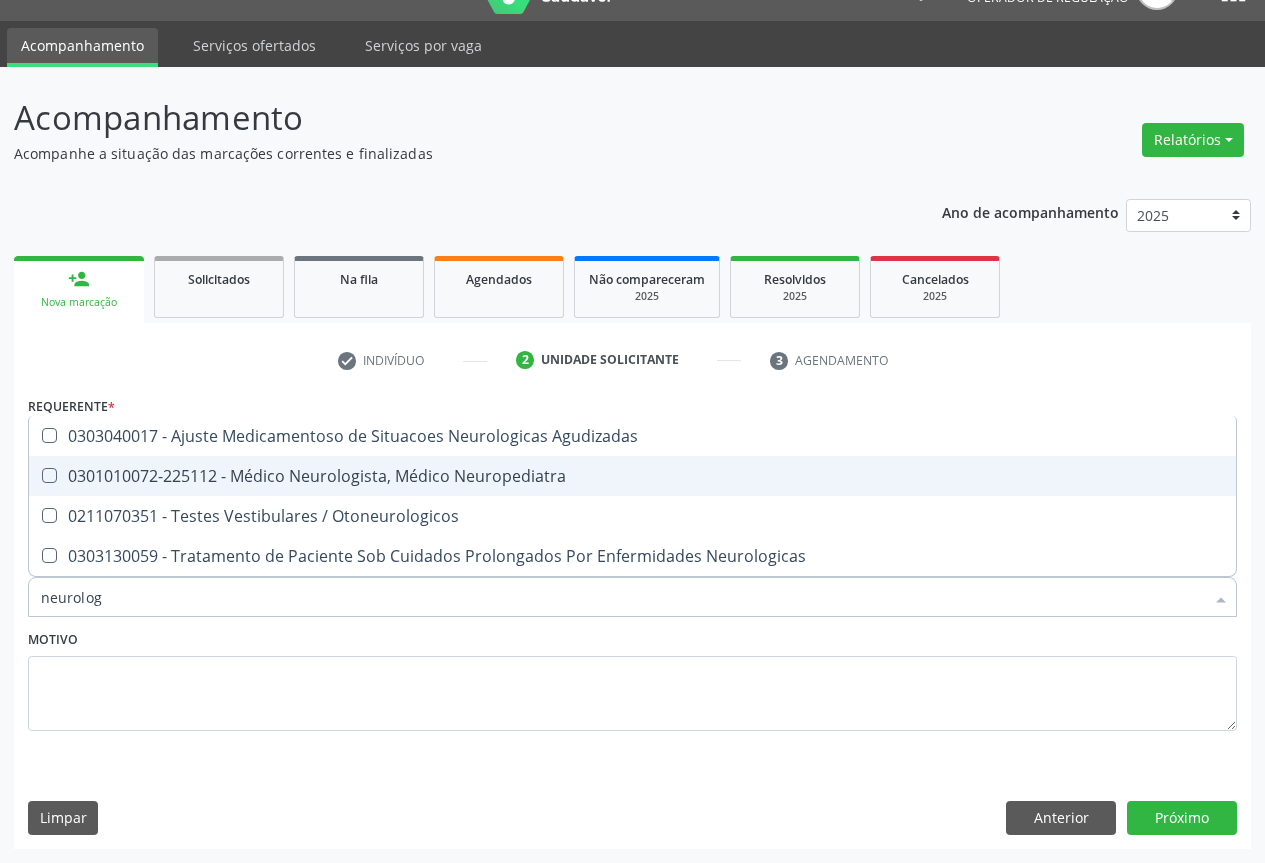 click on "0301010072-225112 - Médico Neurologista, Médico Neuropediatra" at bounding box center (632, 476) 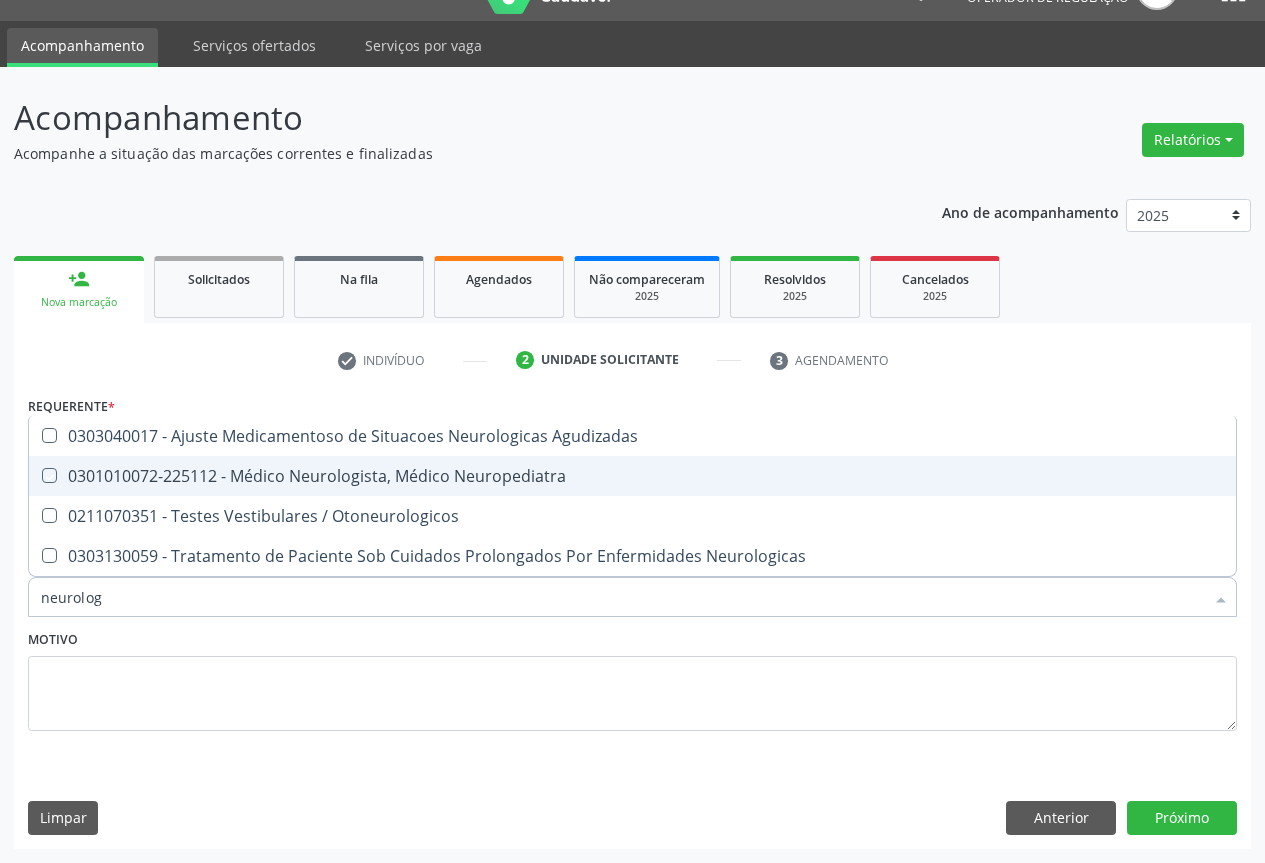 checkbox on "true" 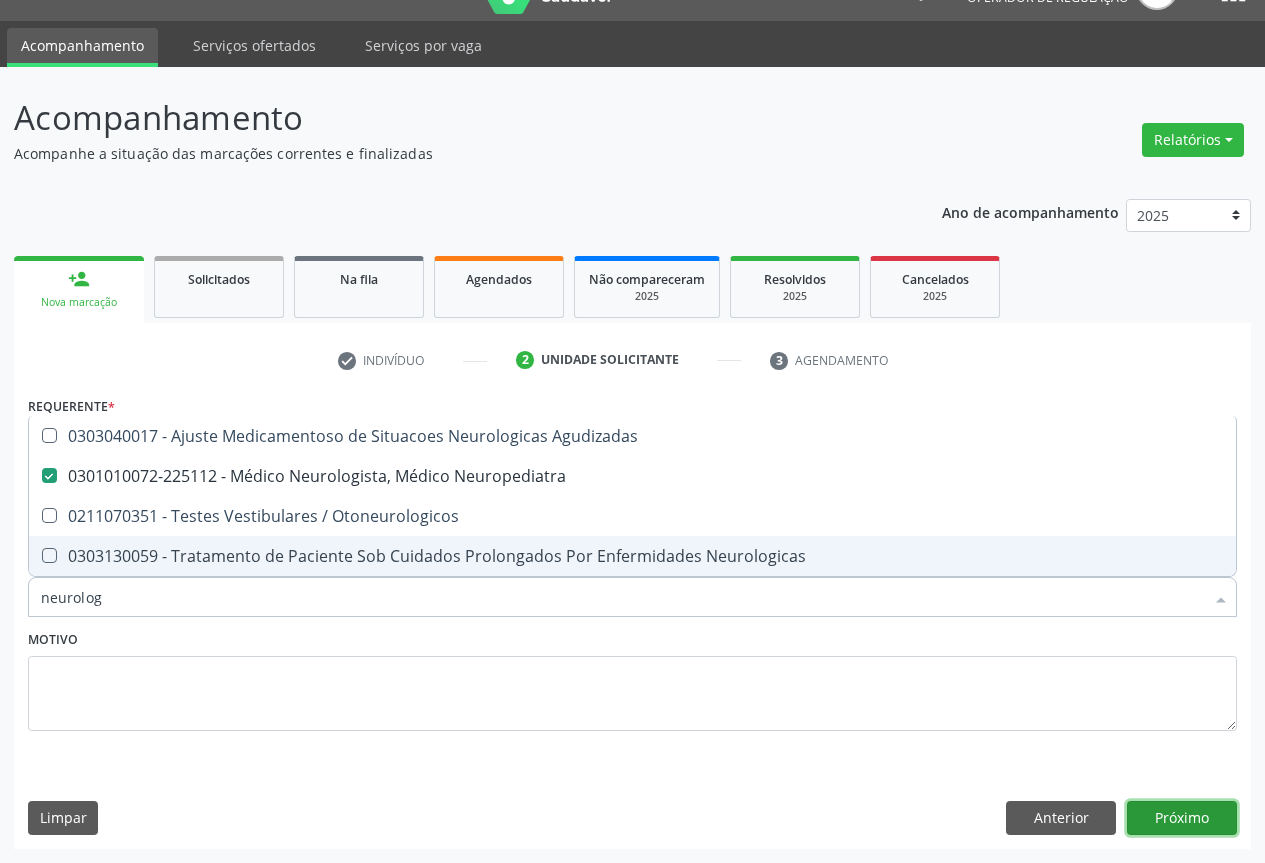 click on "Próximo" at bounding box center [1182, 818] 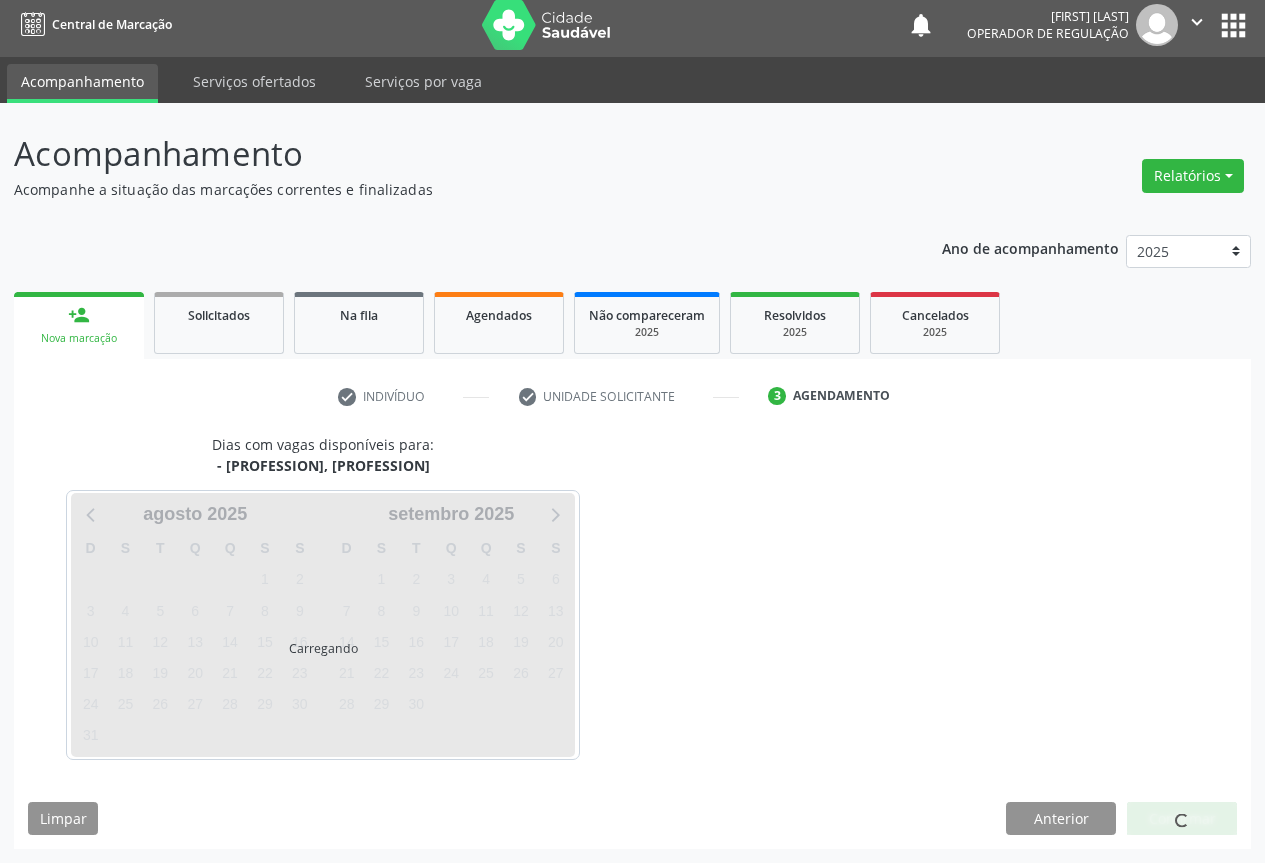 scroll, scrollTop: 7, scrollLeft: 0, axis: vertical 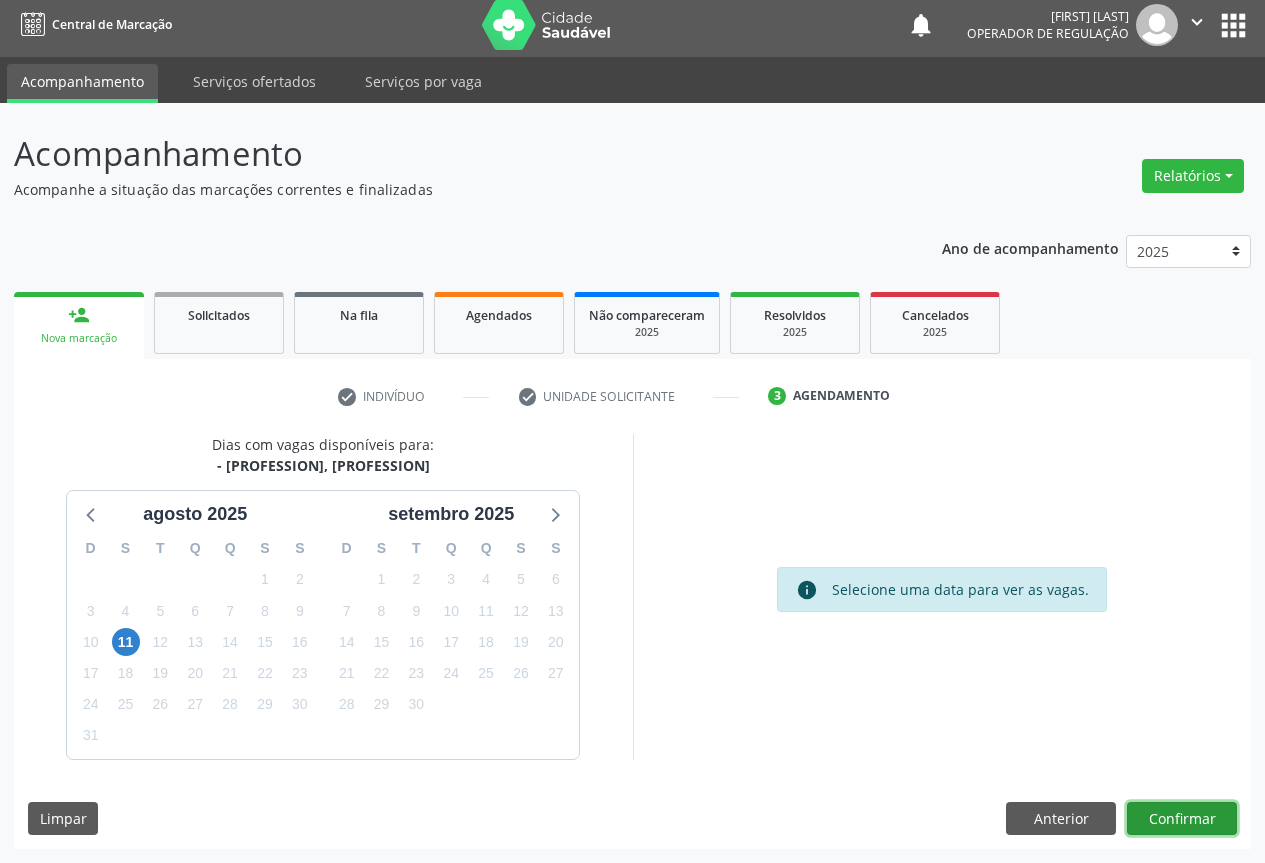 click on "Confirmar" at bounding box center (1182, 819) 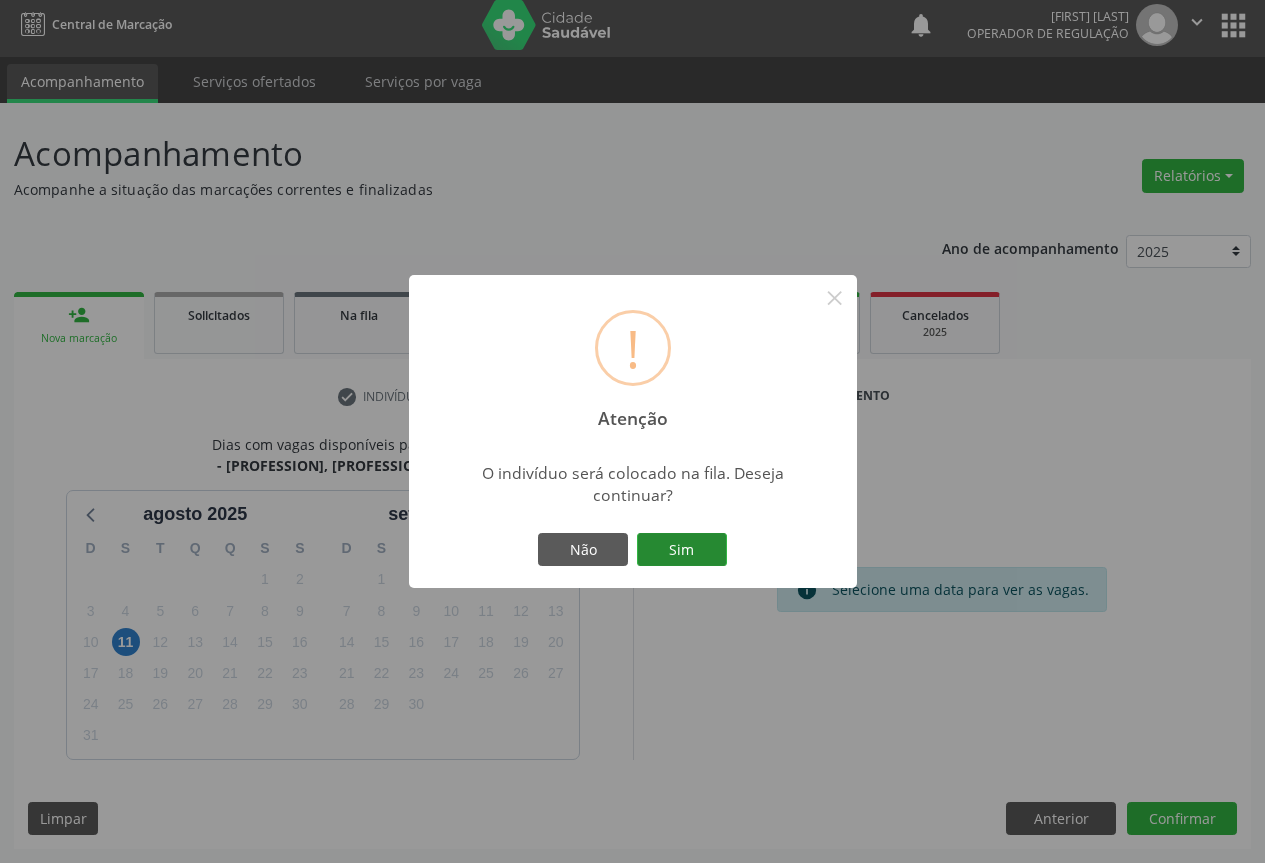 click on "Sim" at bounding box center (682, 550) 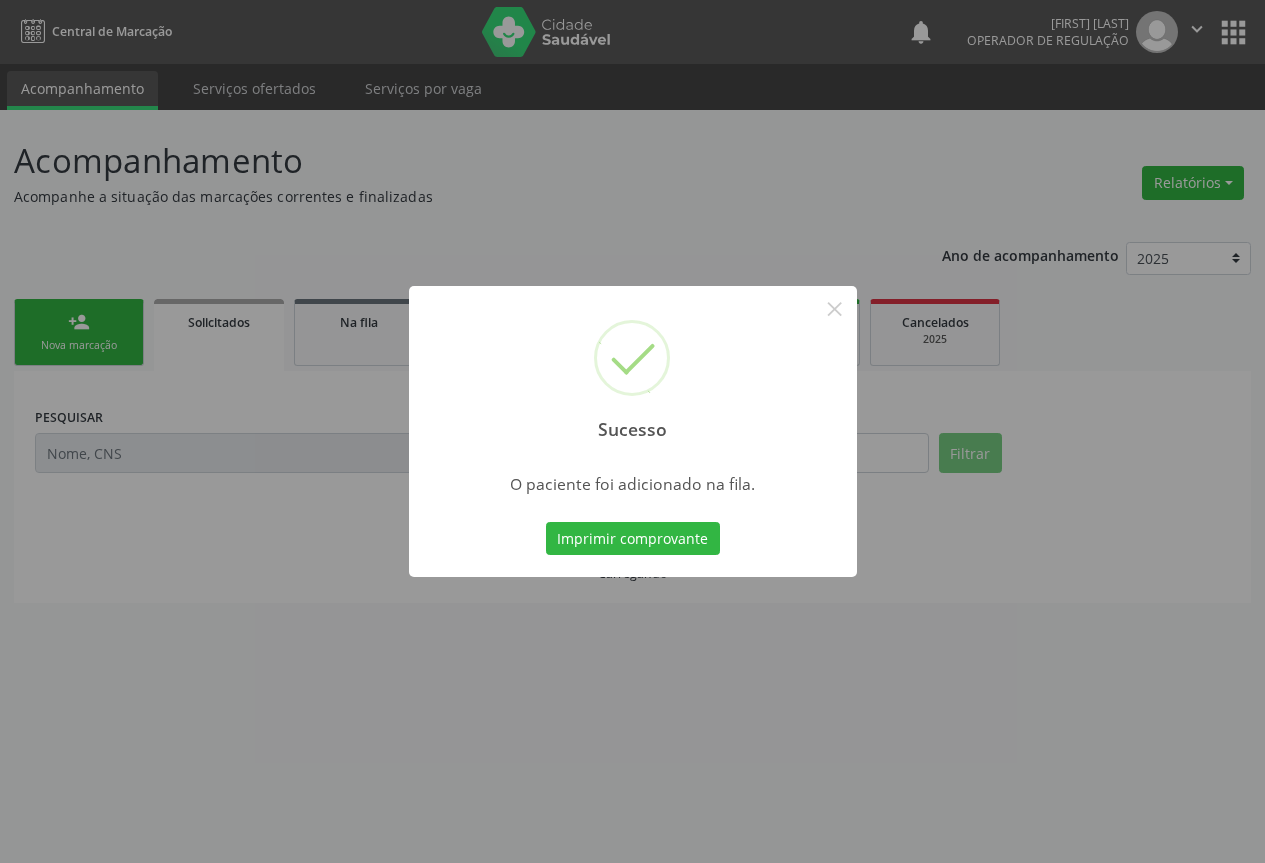 scroll, scrollTop: 0, scrollLeft: 0, axis: both 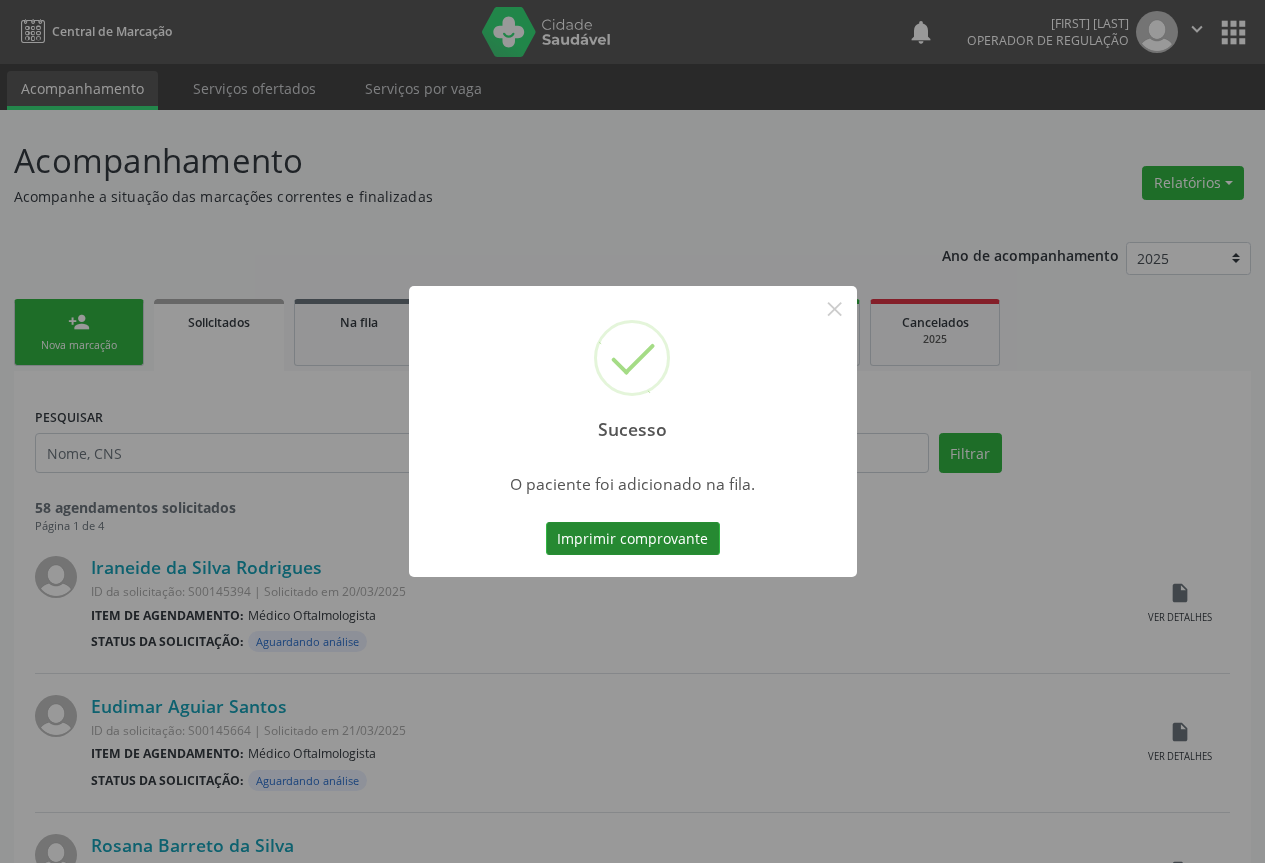 click on "Imprimir comprovante" at bounding box center [633, 539] 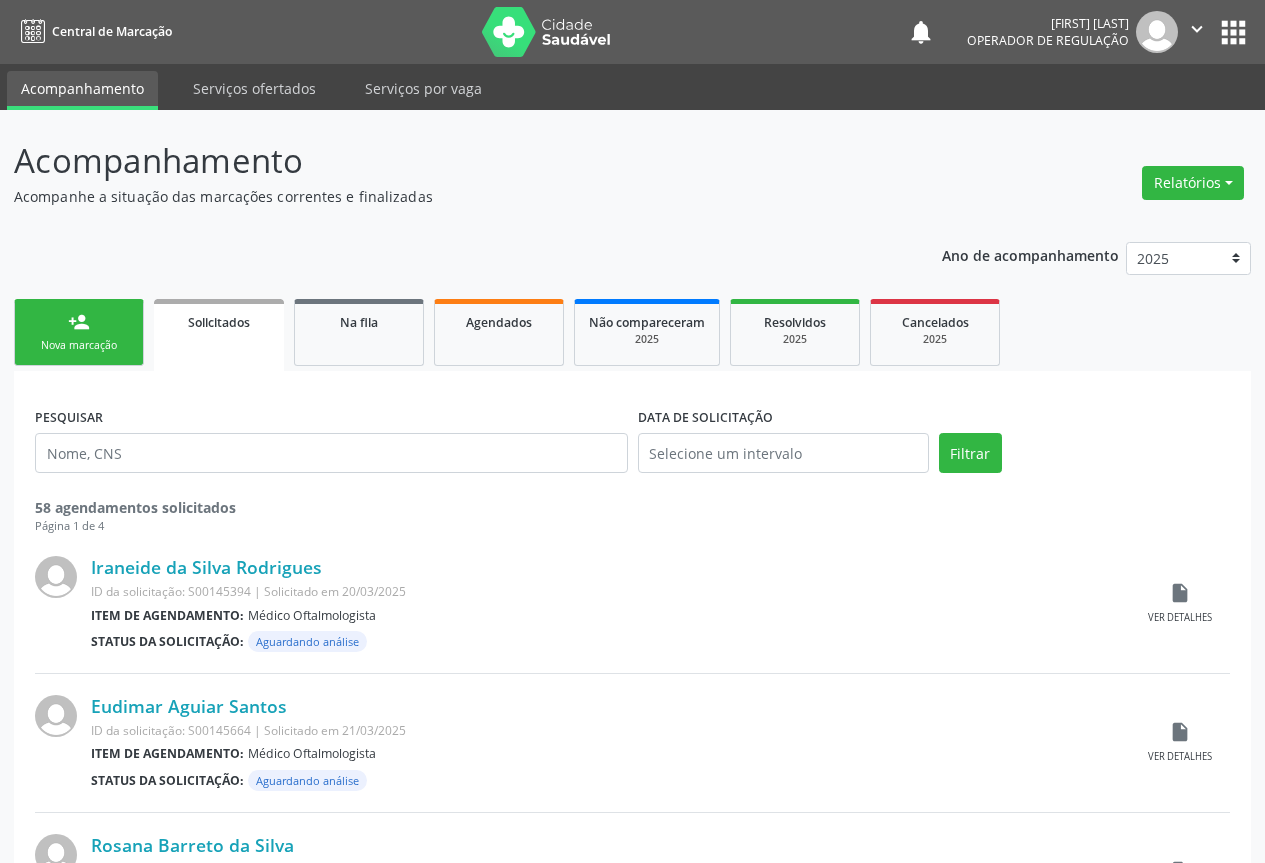 click on "person_add
Nova marcação" at bounding box center (79, 332) 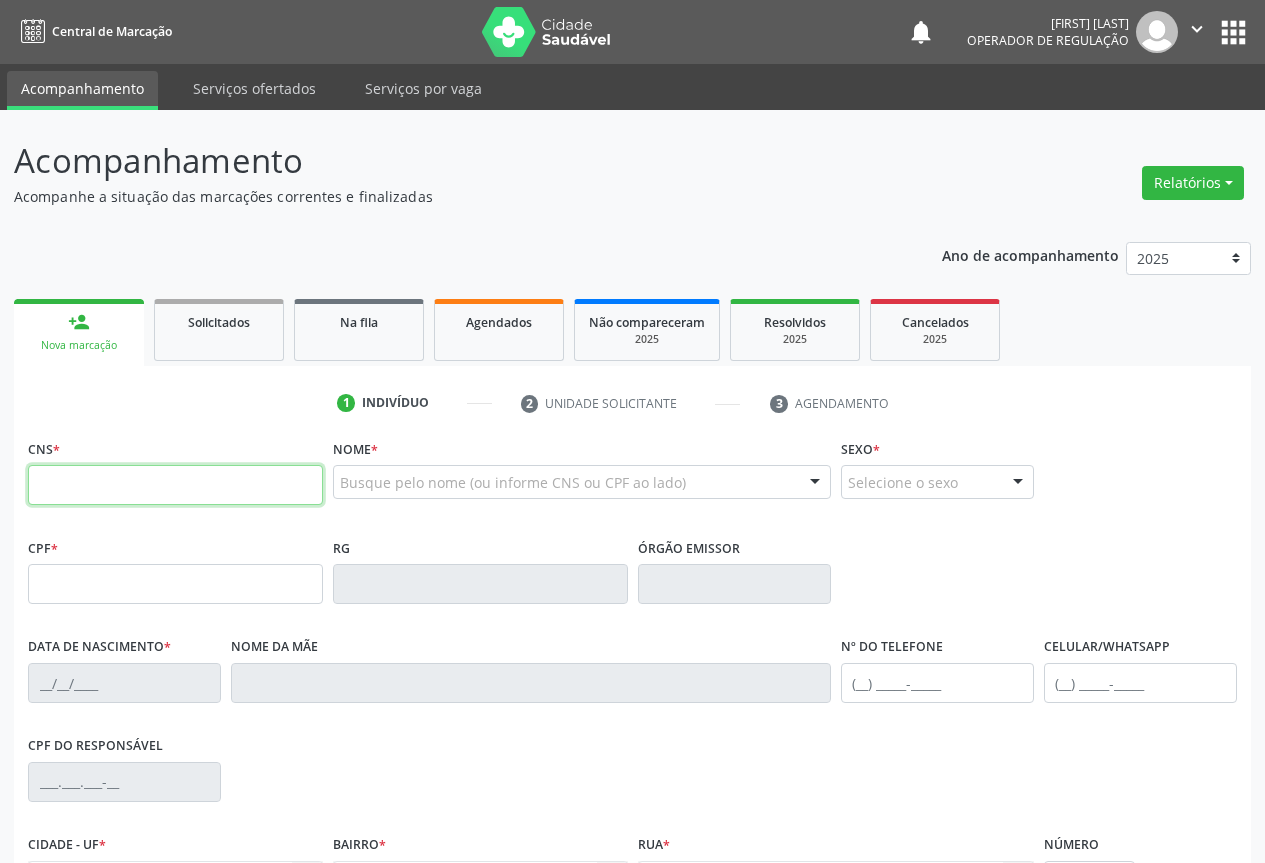 click at bounding box center (175, 485) 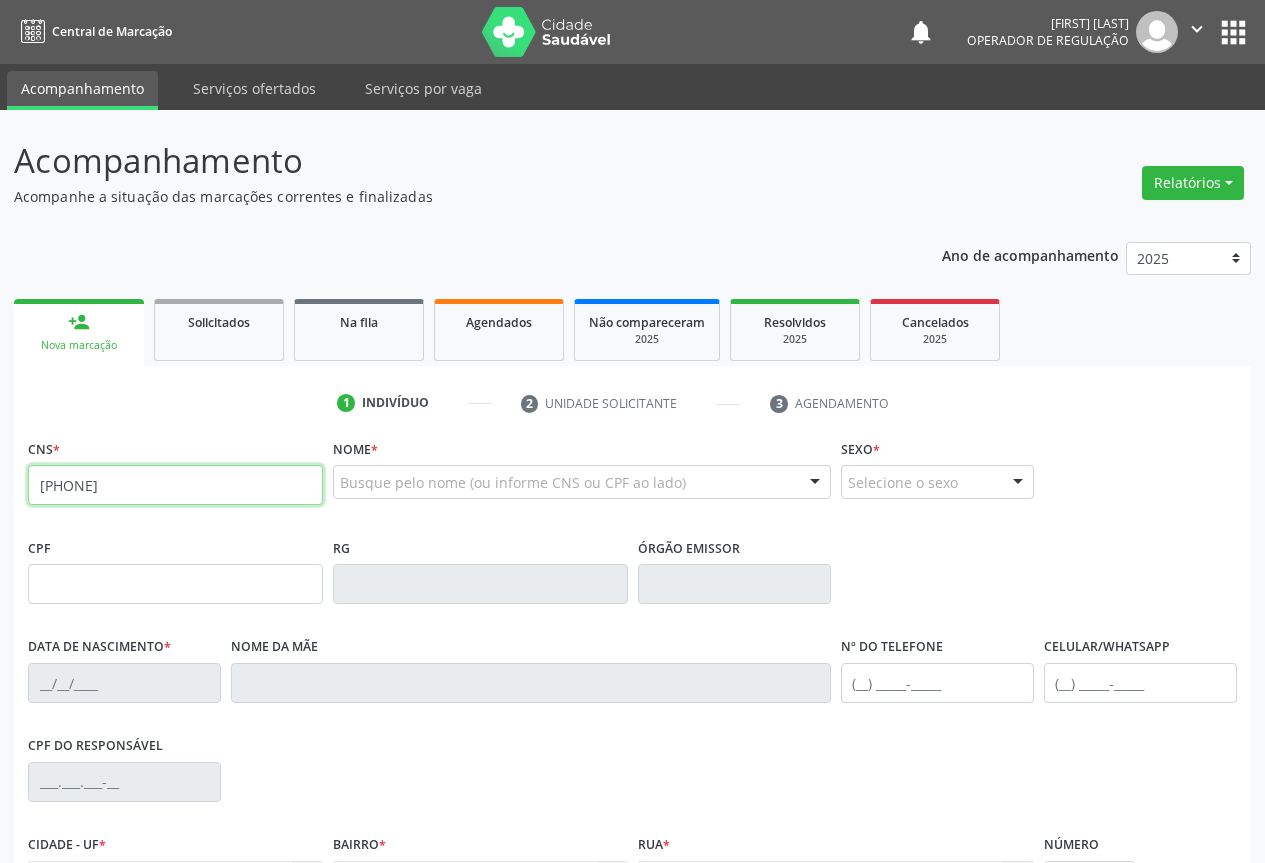 type on "[PHONE]" 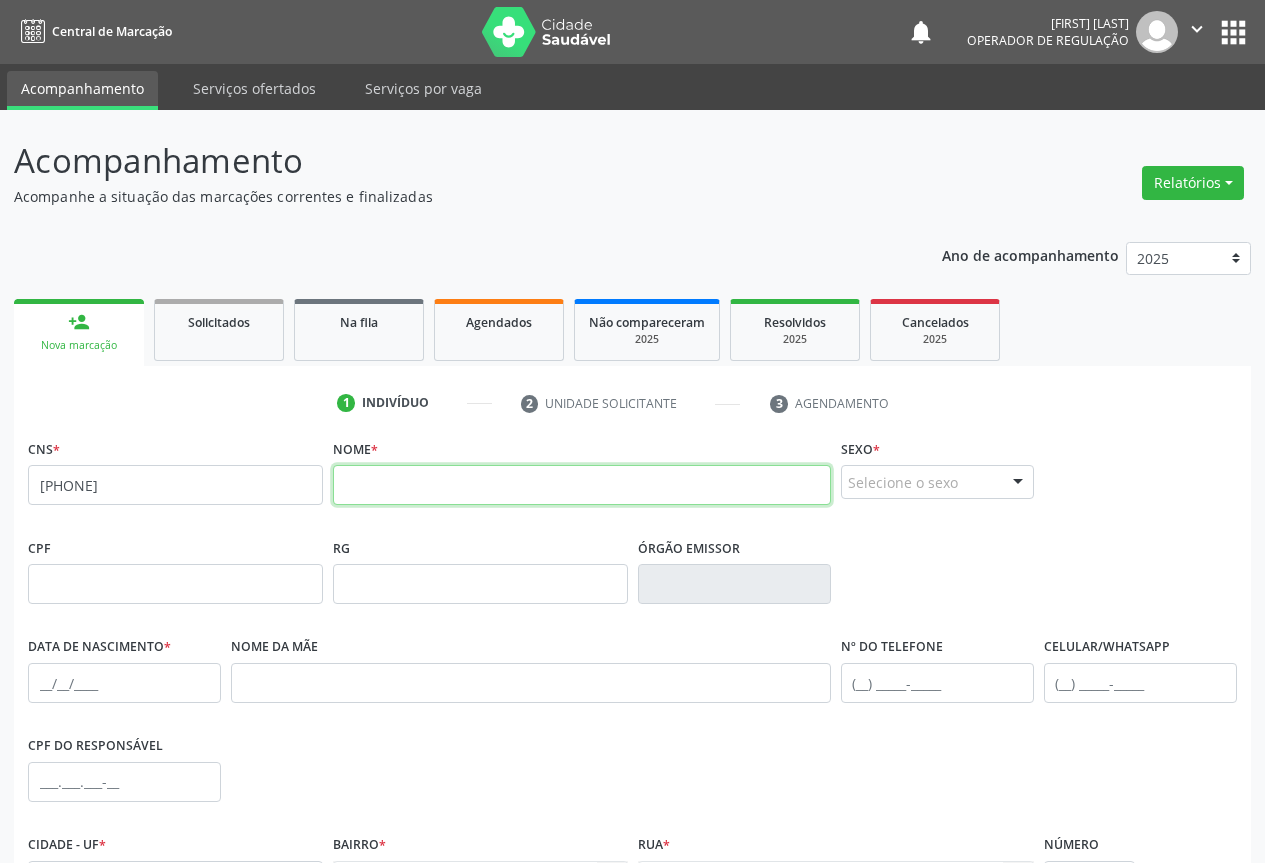 click at bounding box center (582, 485) 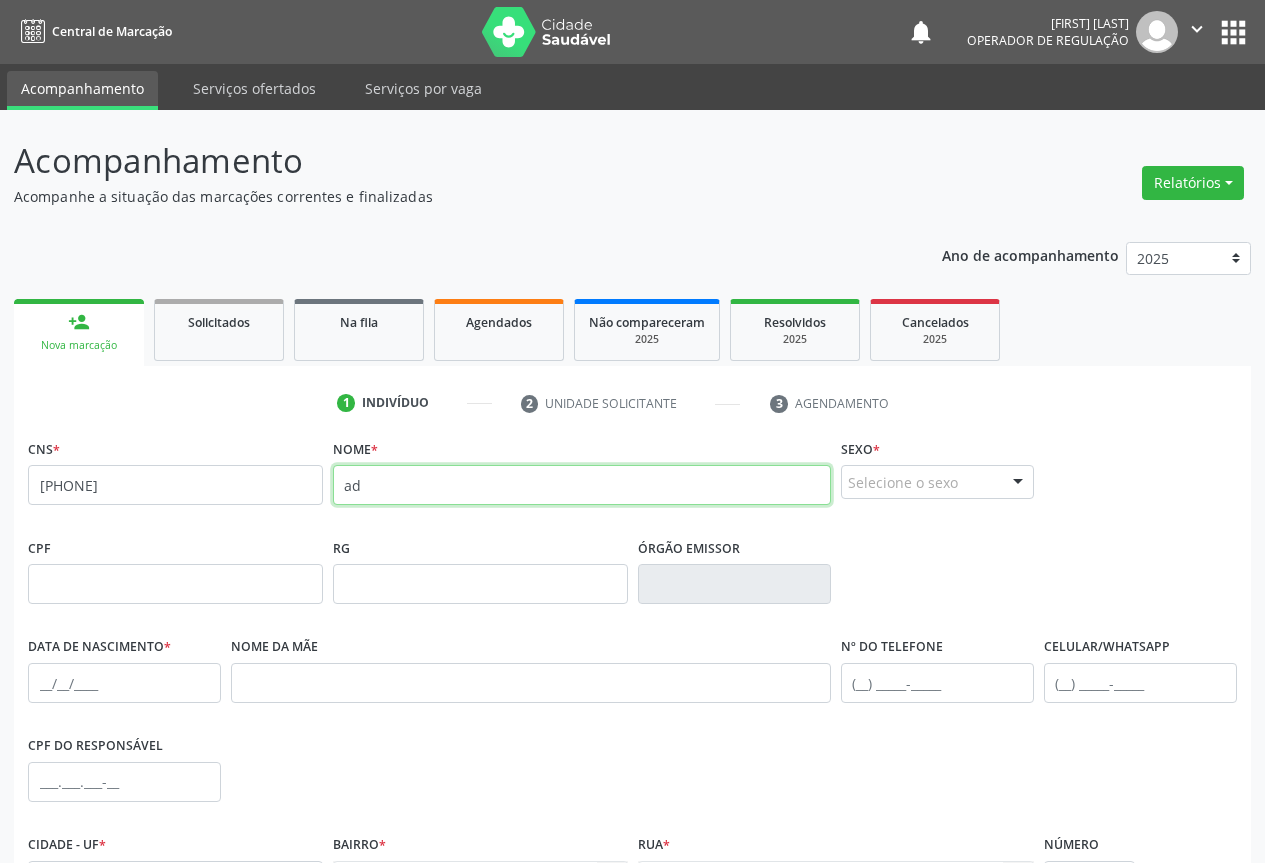 type on "a" 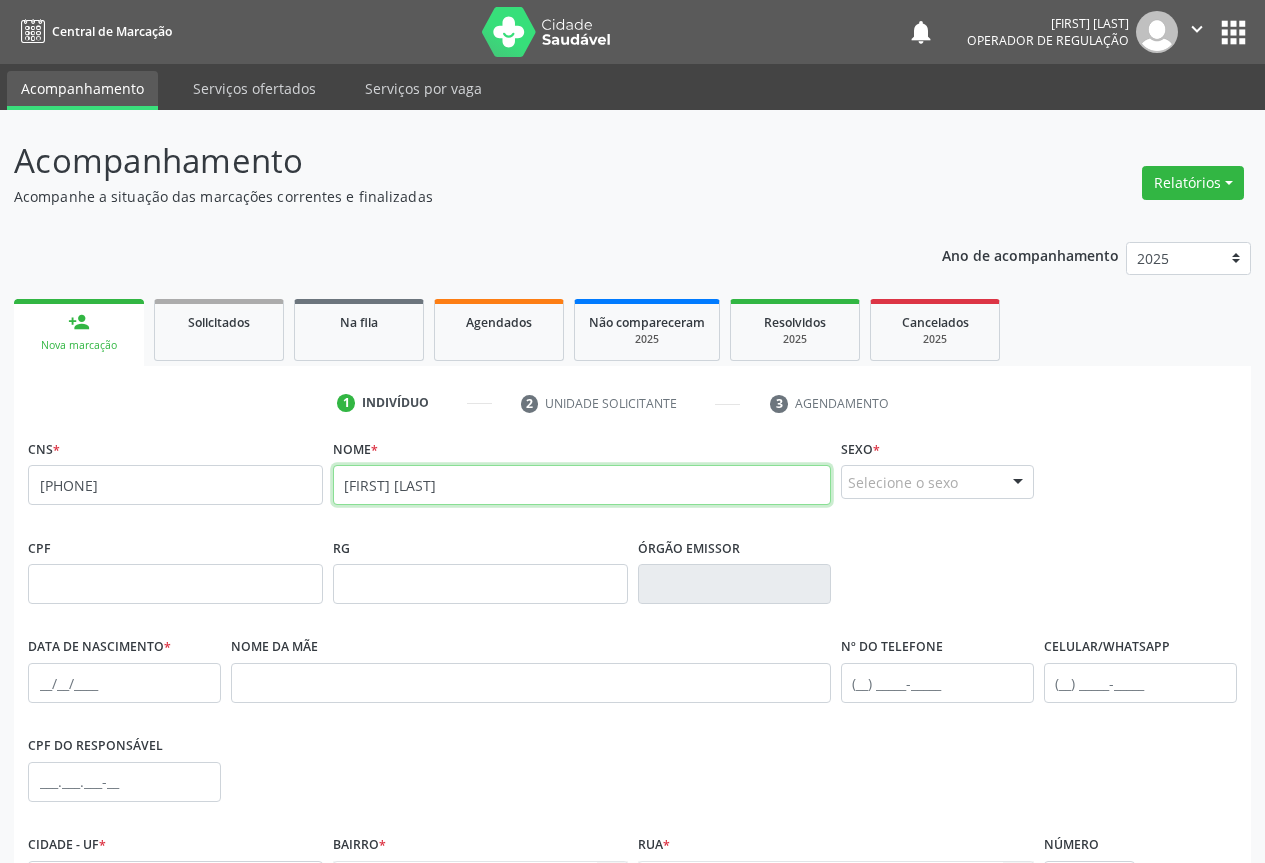 type on "[FIRST] [LAST]" 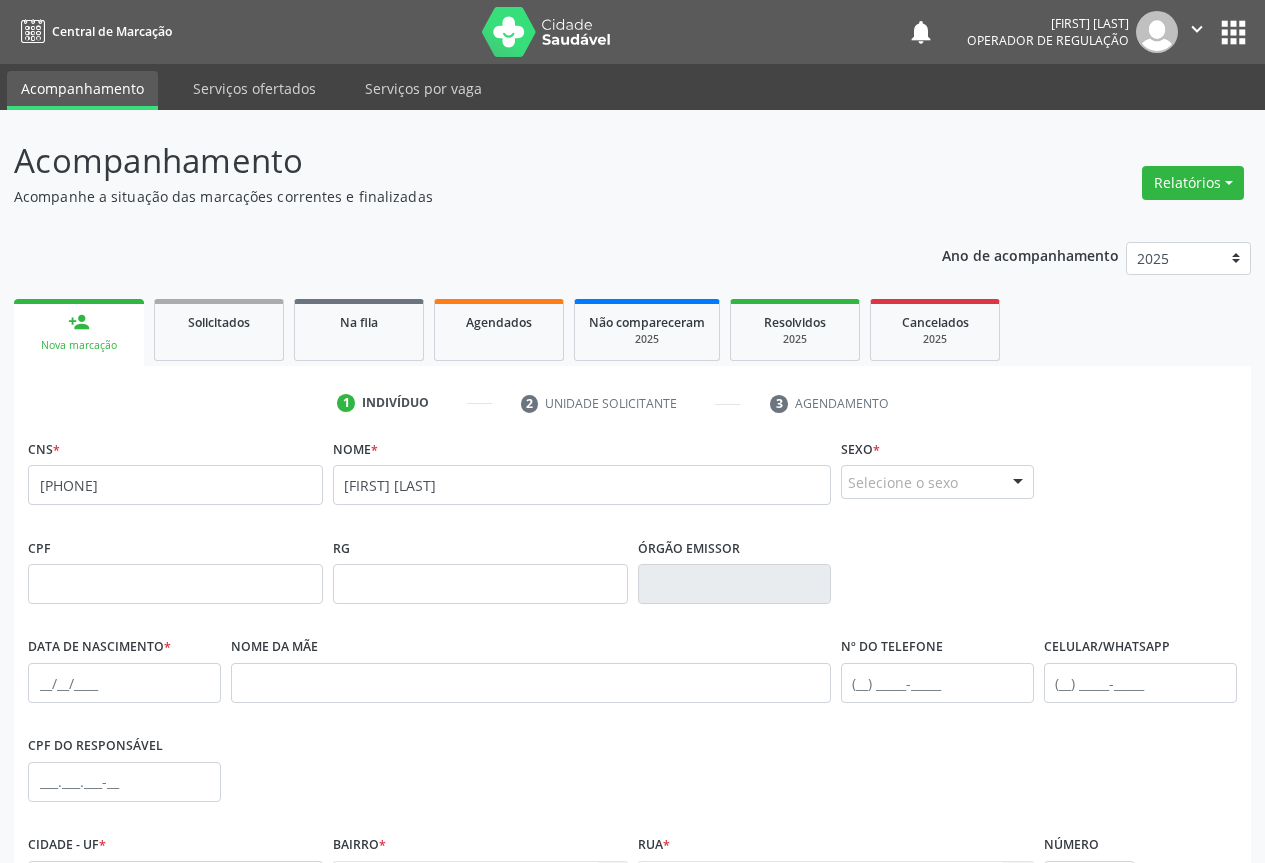 click at bounding box center (1018, 483) 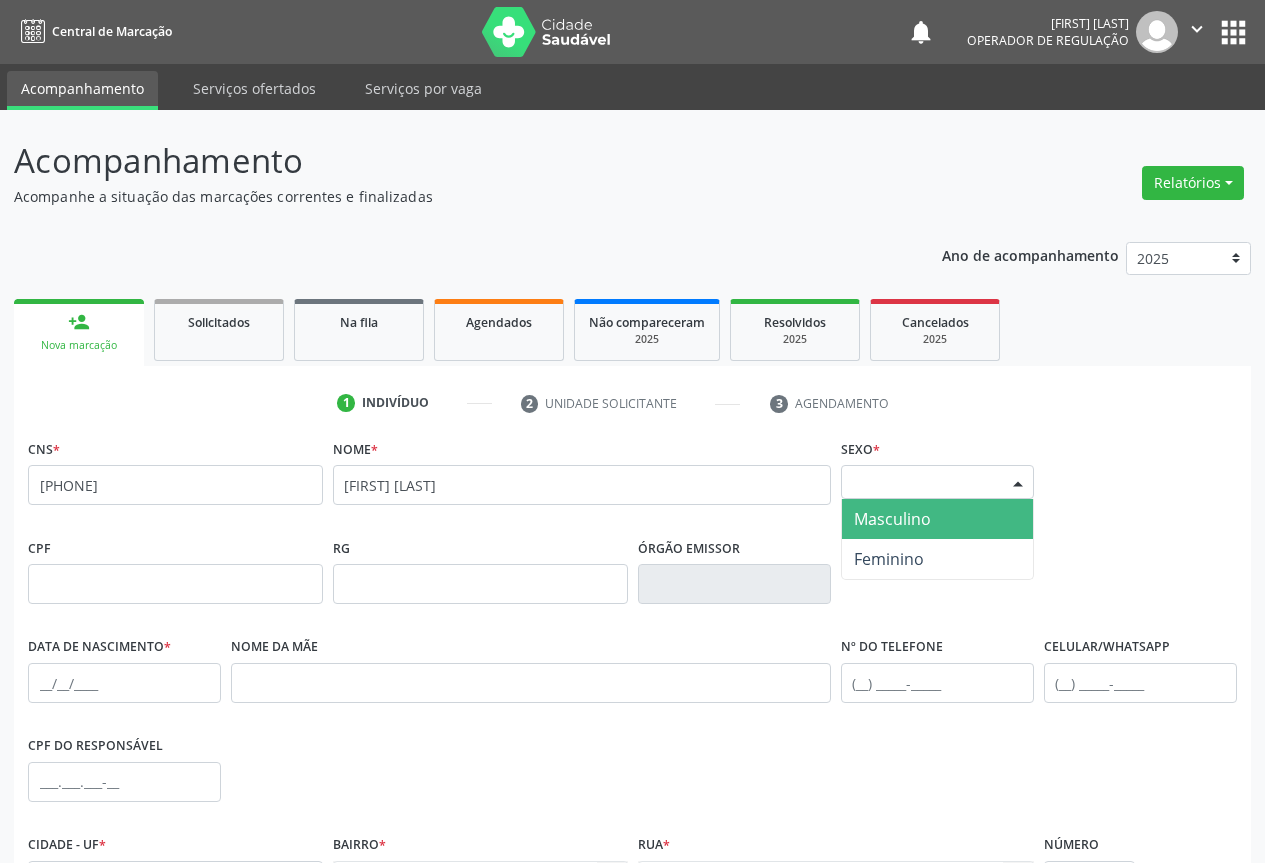 click on "Masculino" at bounding box center [892, 519] 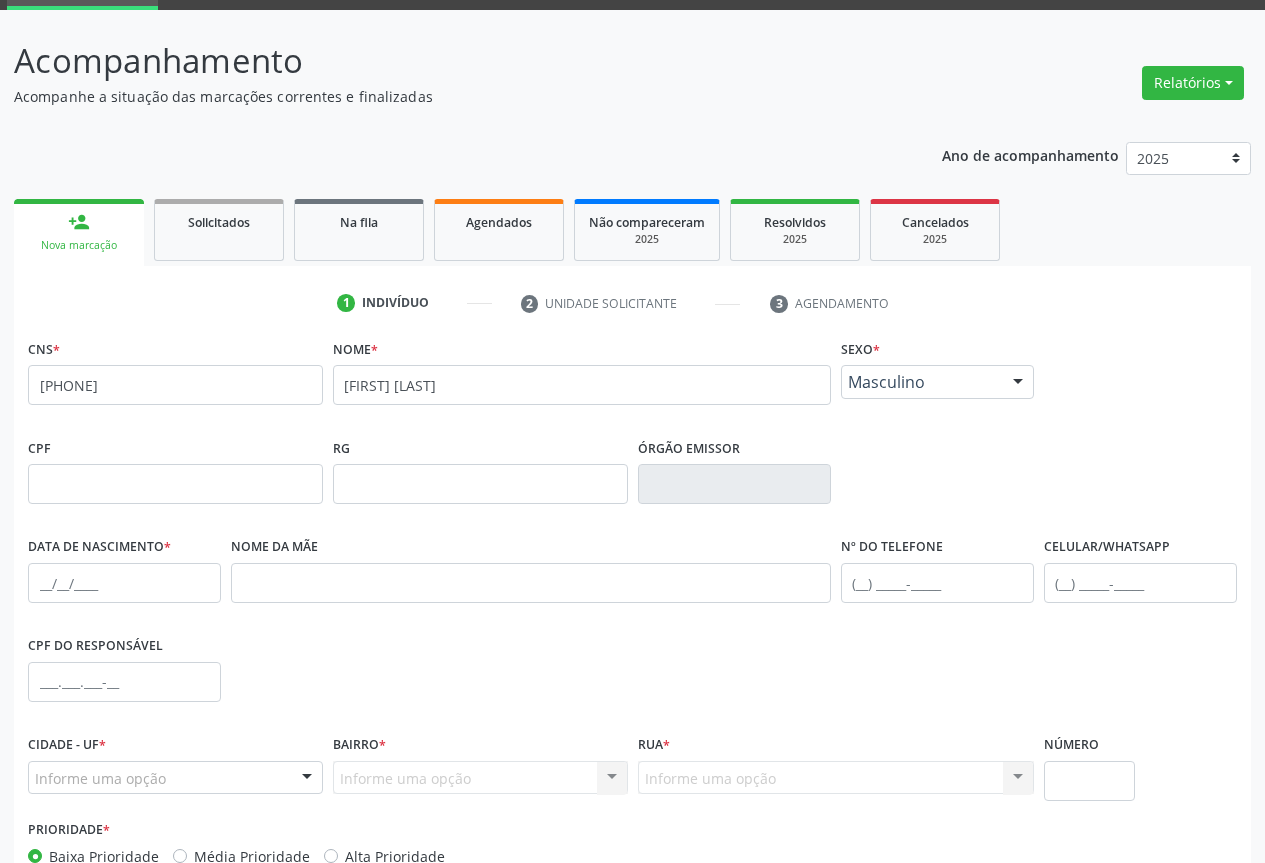 scroll, scrollTop: 221, scrollLeft: 0, axis: vertical 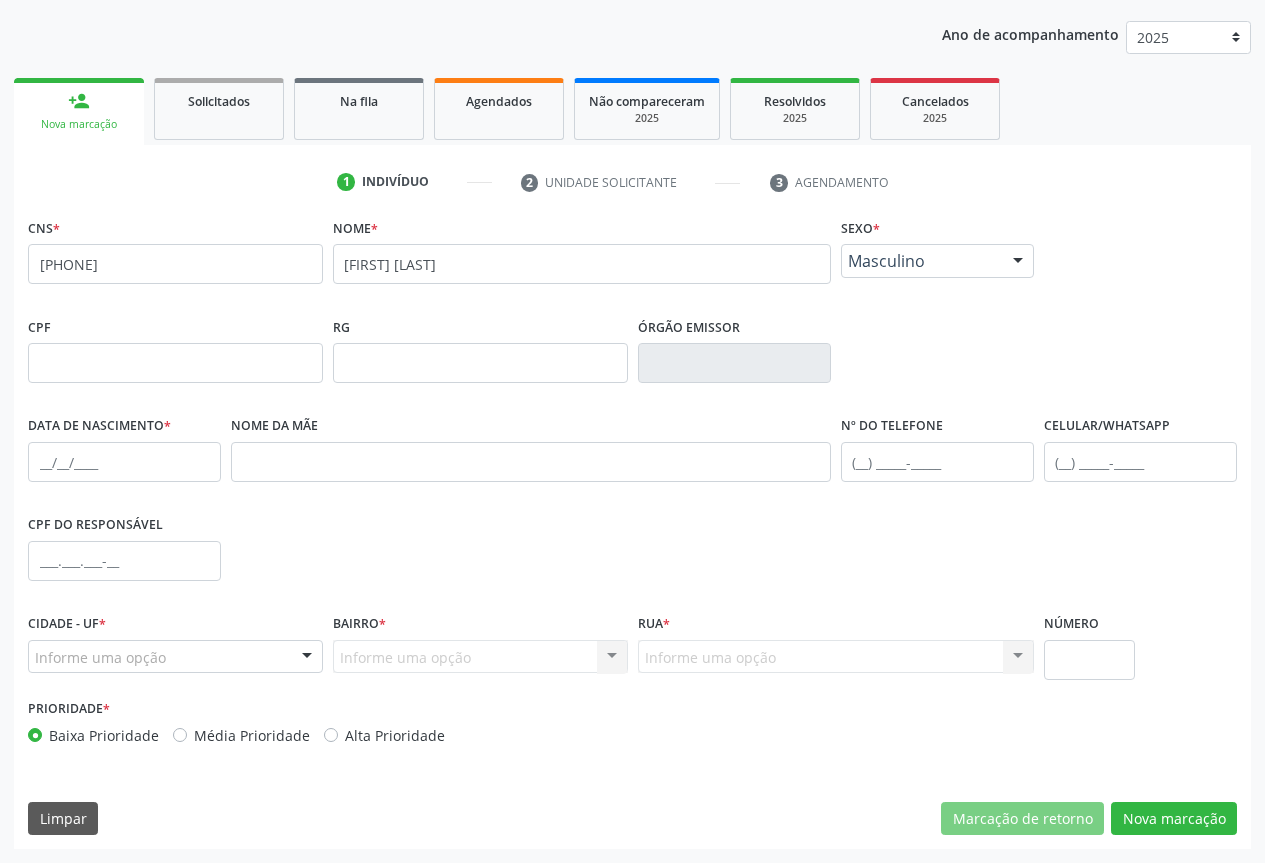 click on "Data de nascimento
*" at bounding box center (124, 460) 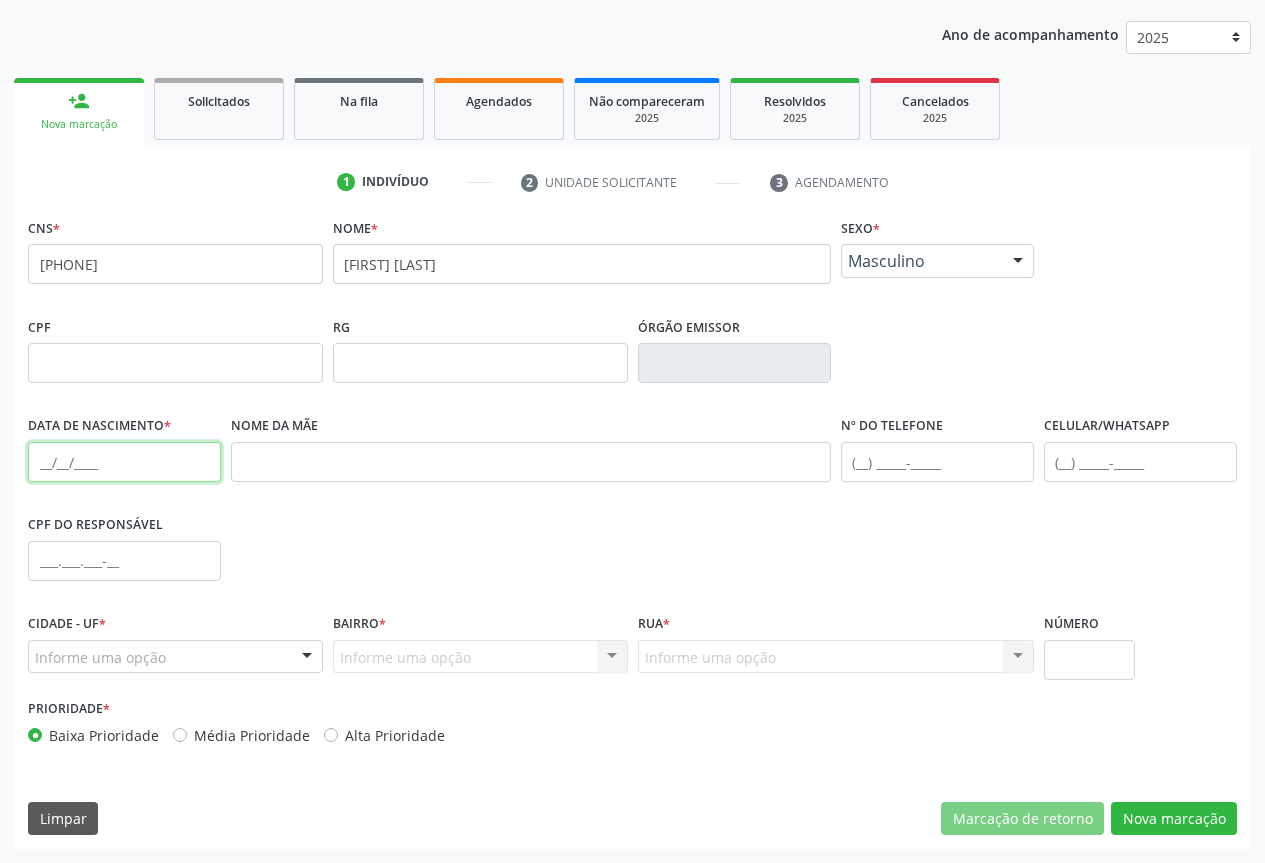 click at bounding box center [124, 462] 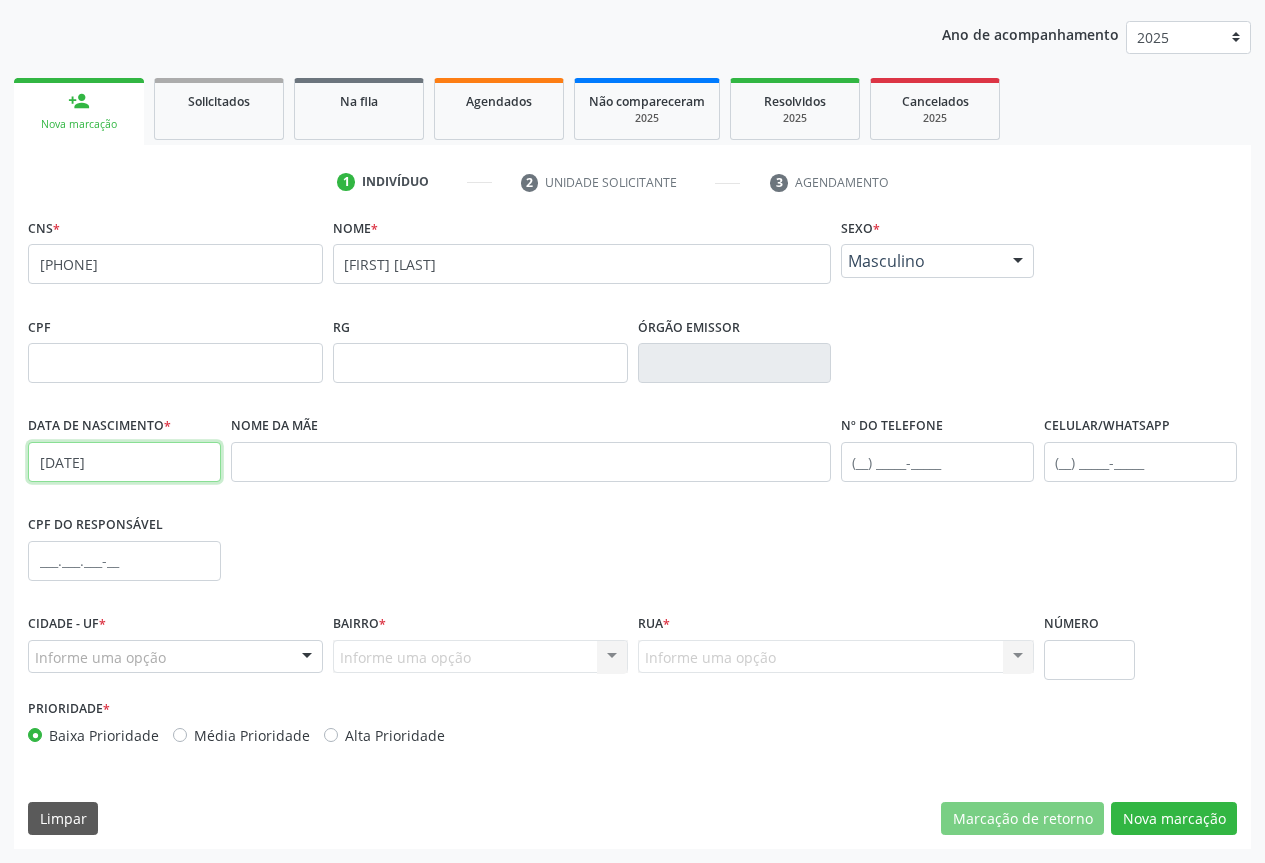 type on "[DATE]" 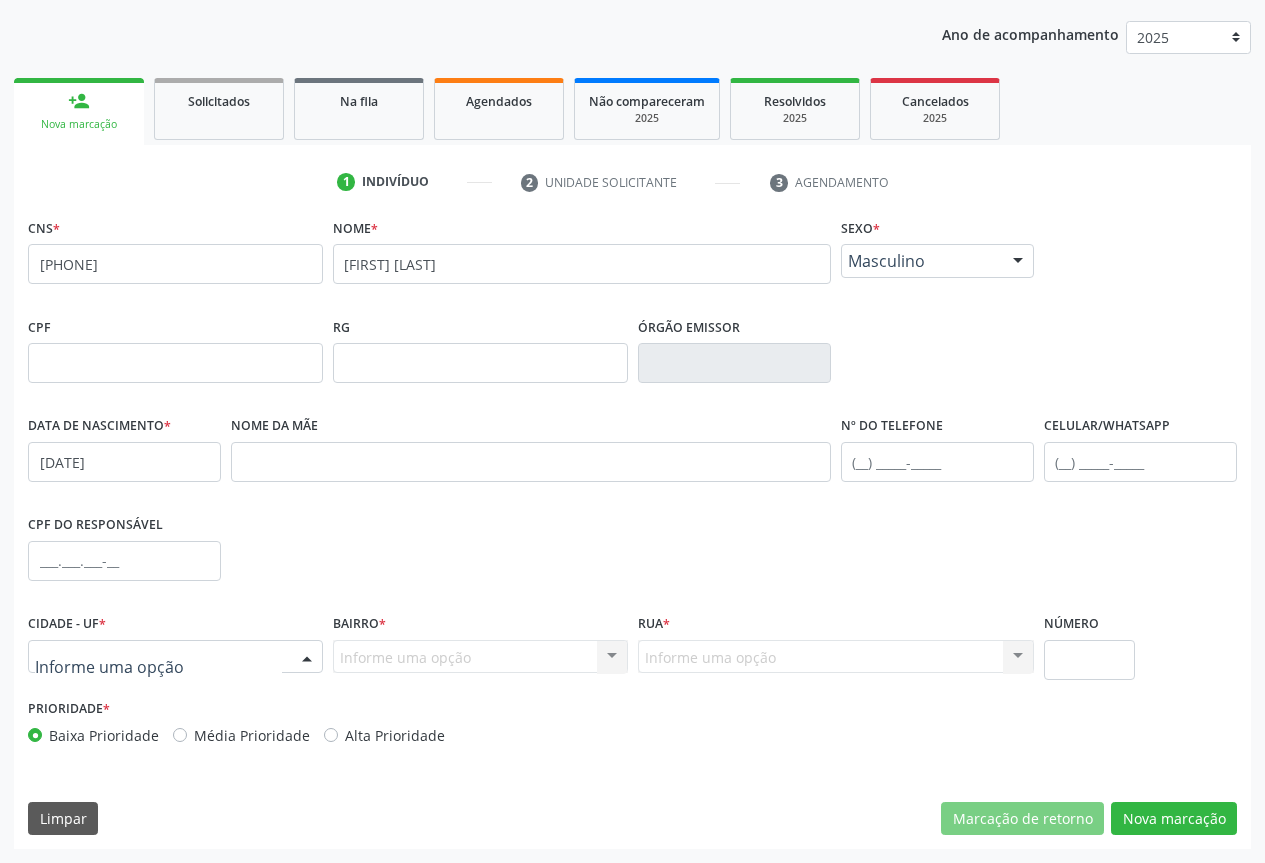 click at bounding box center (307, 658) 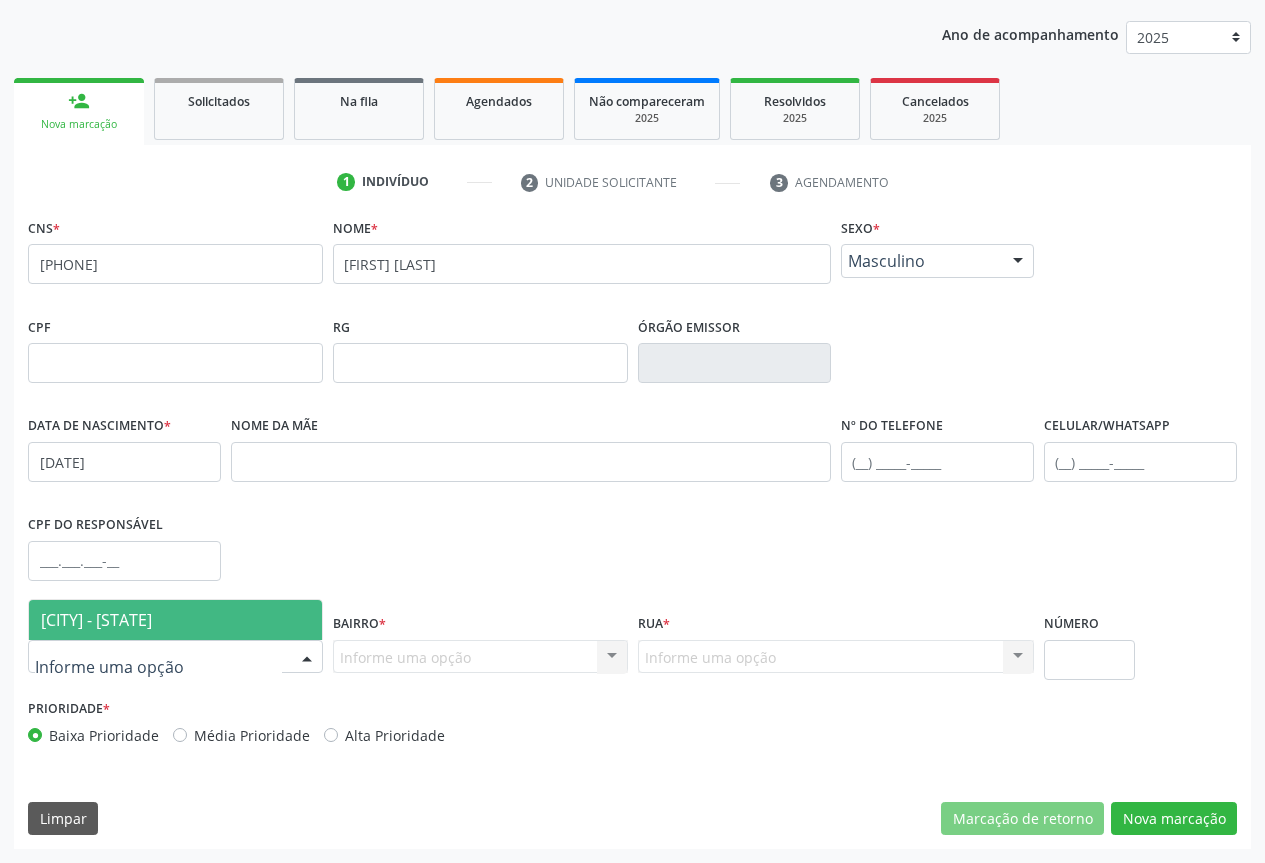 click on "[CITY] - [STATE]" at bounding box center [96, 620] 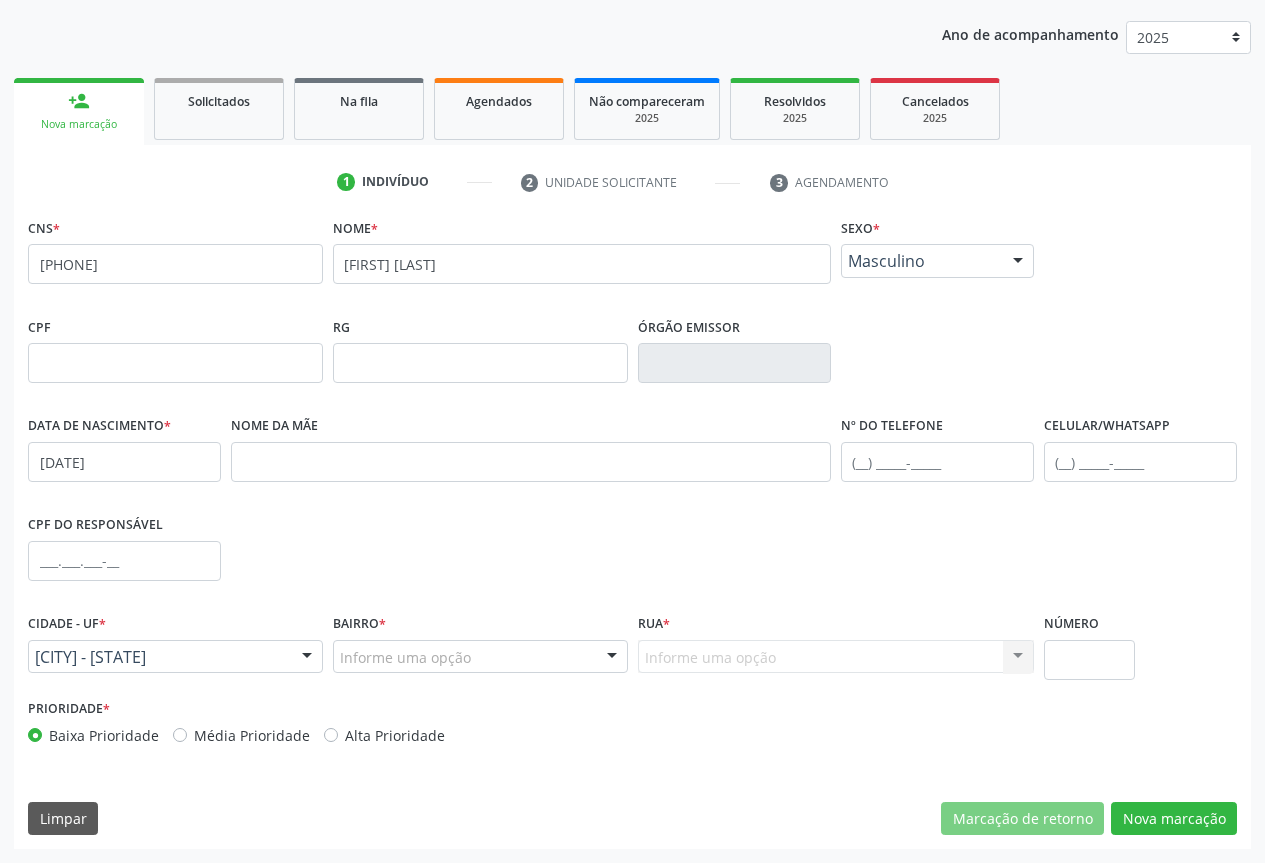 click on "Informe uma opção
Nenhum resultado encontrado para: "   "
Nenhuma opção encontrada. Digite para adicionar." at bounding box center (836, 657) 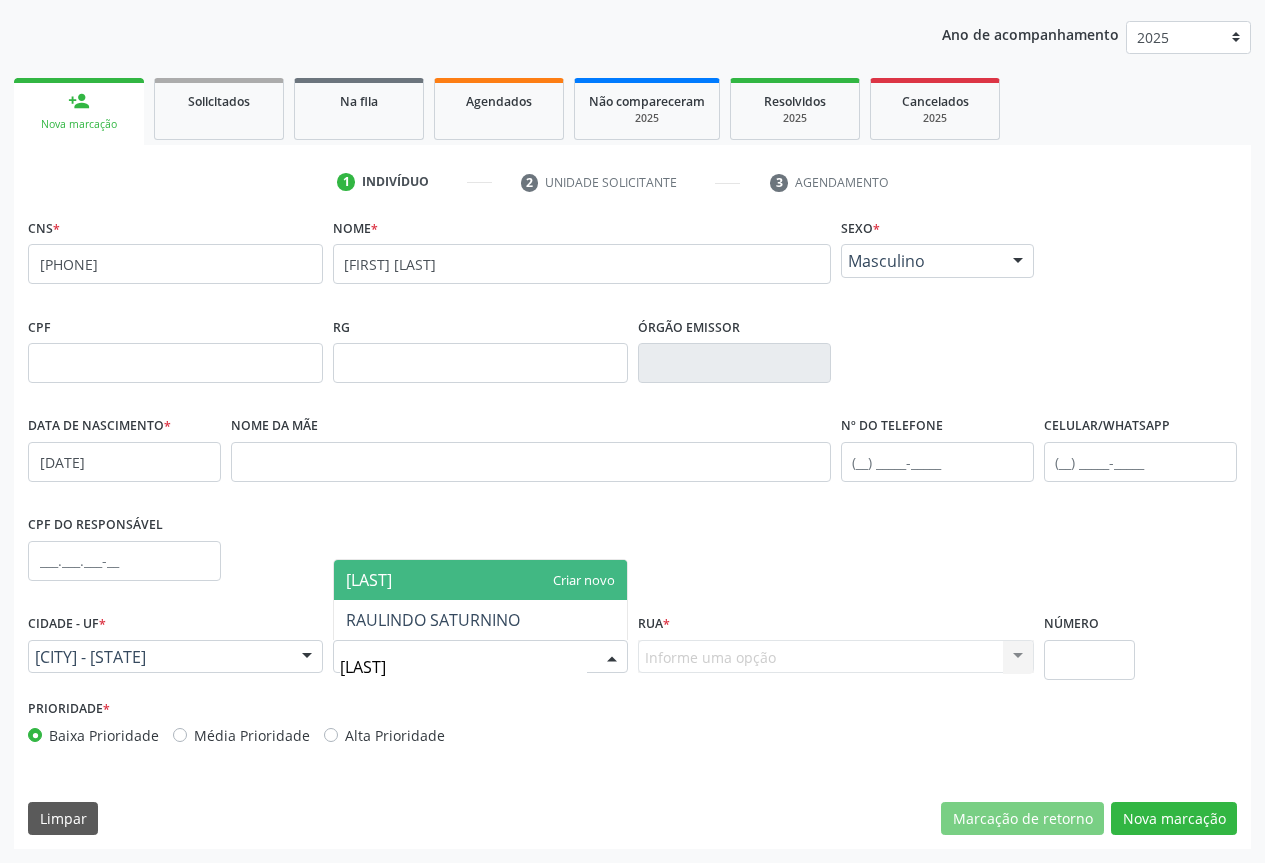type on "[LAST]" 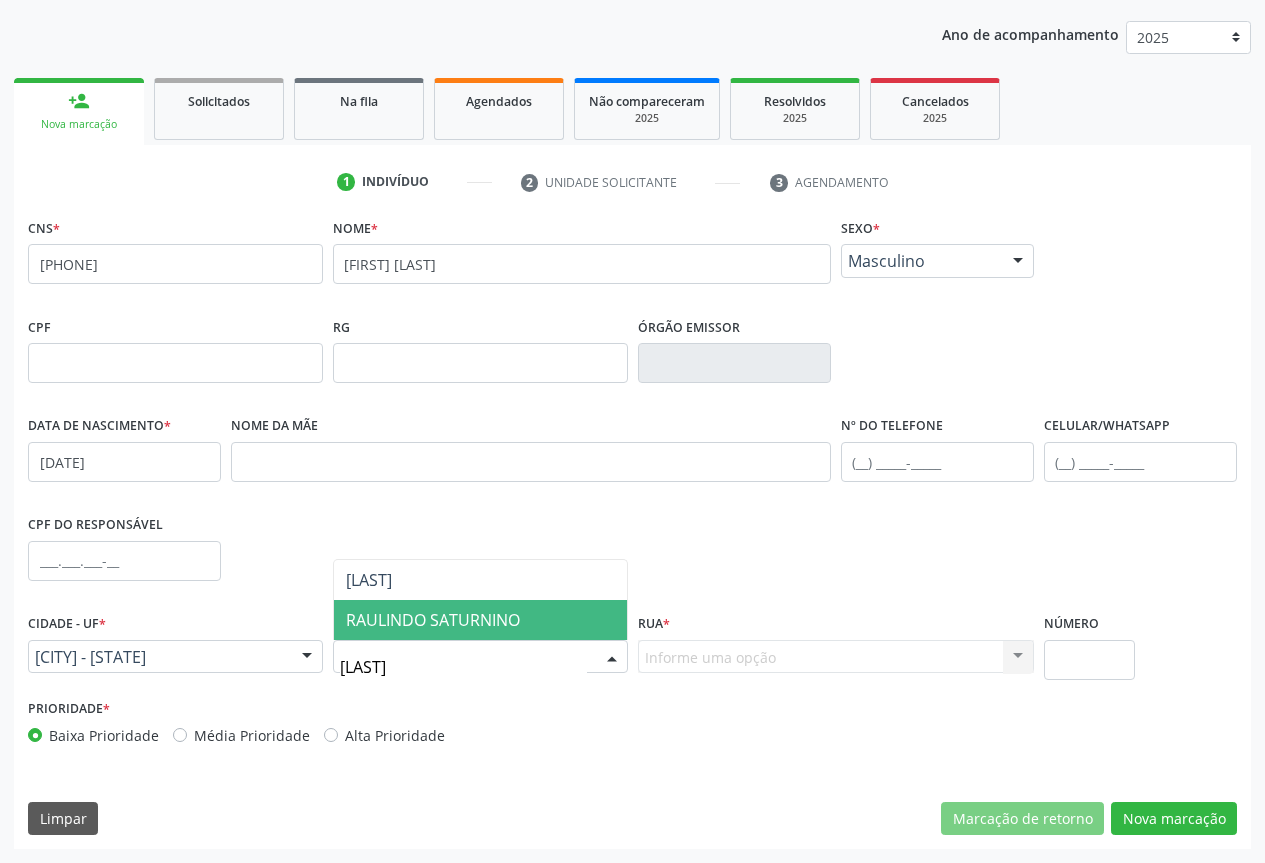 click on "RAULINDO SATURNINO" at bounding box center [433, 620] 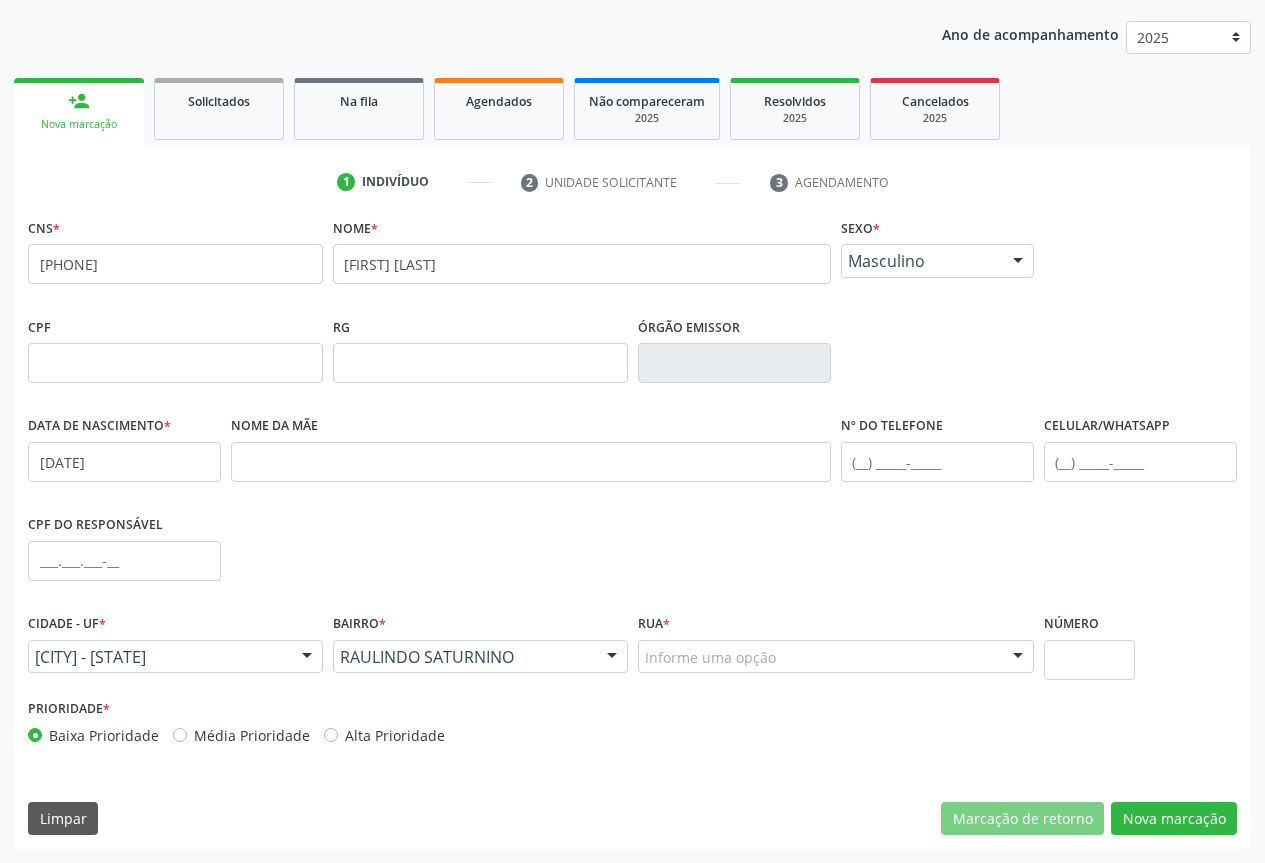 click at bounding box center [1018, 658] 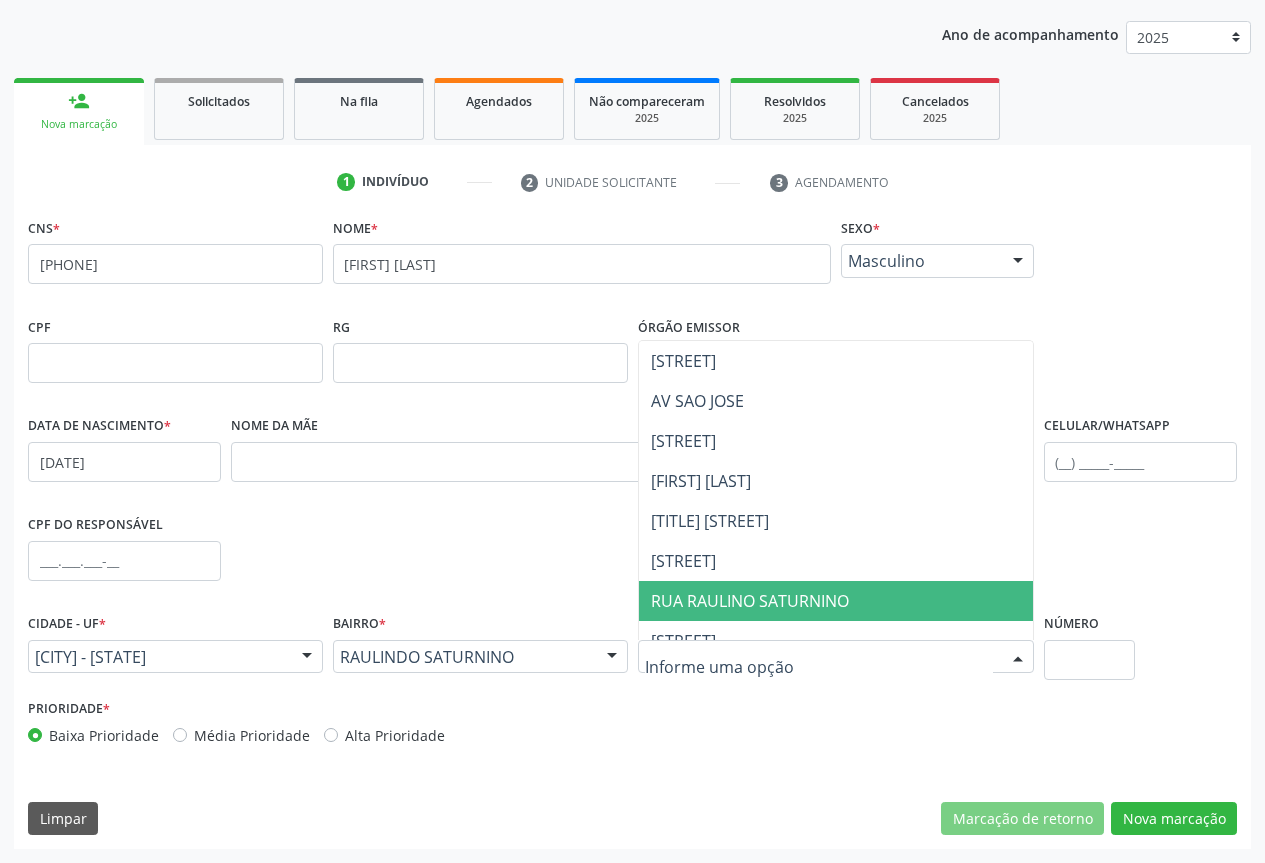 click on "RUA RAULINO SATURNINO" at bounding box center (836, 601) 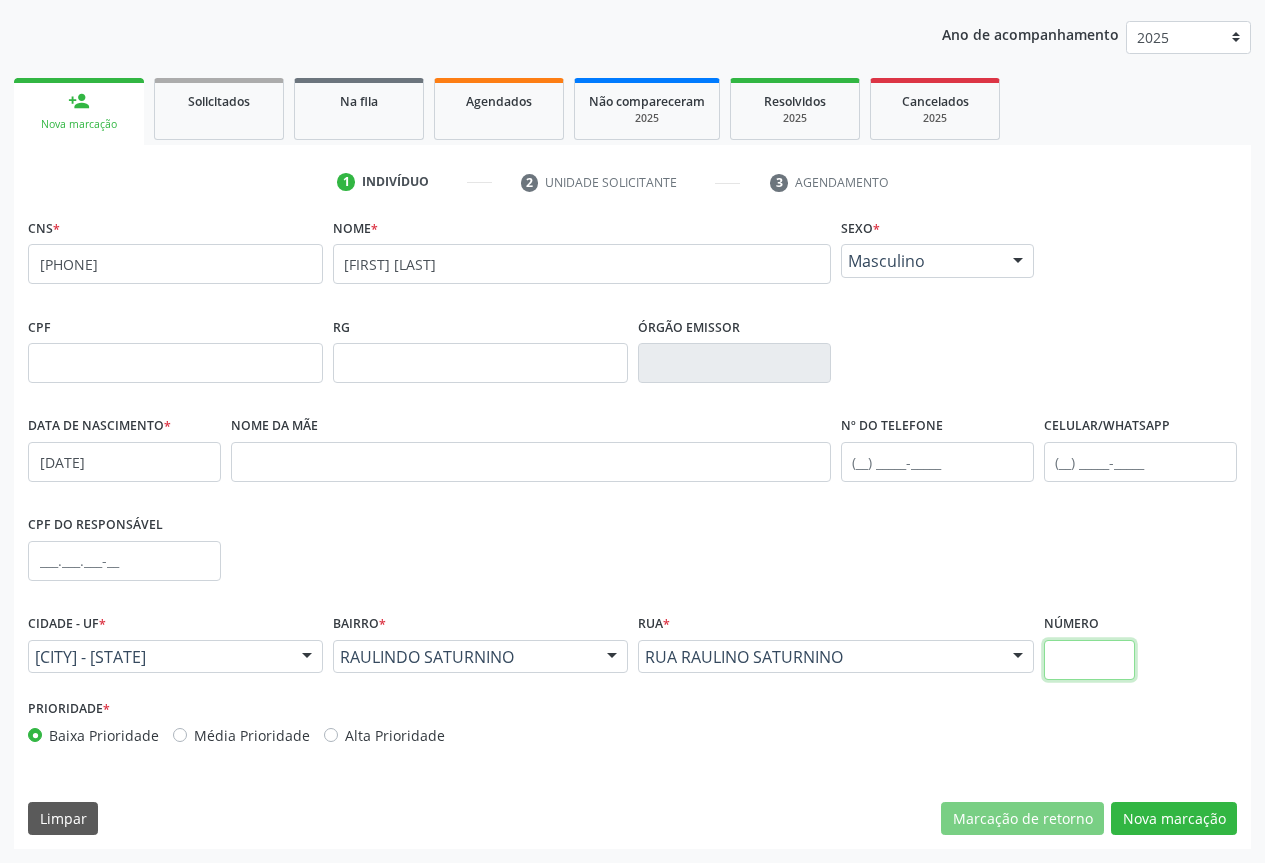 click at bounding box center (1090, 660) 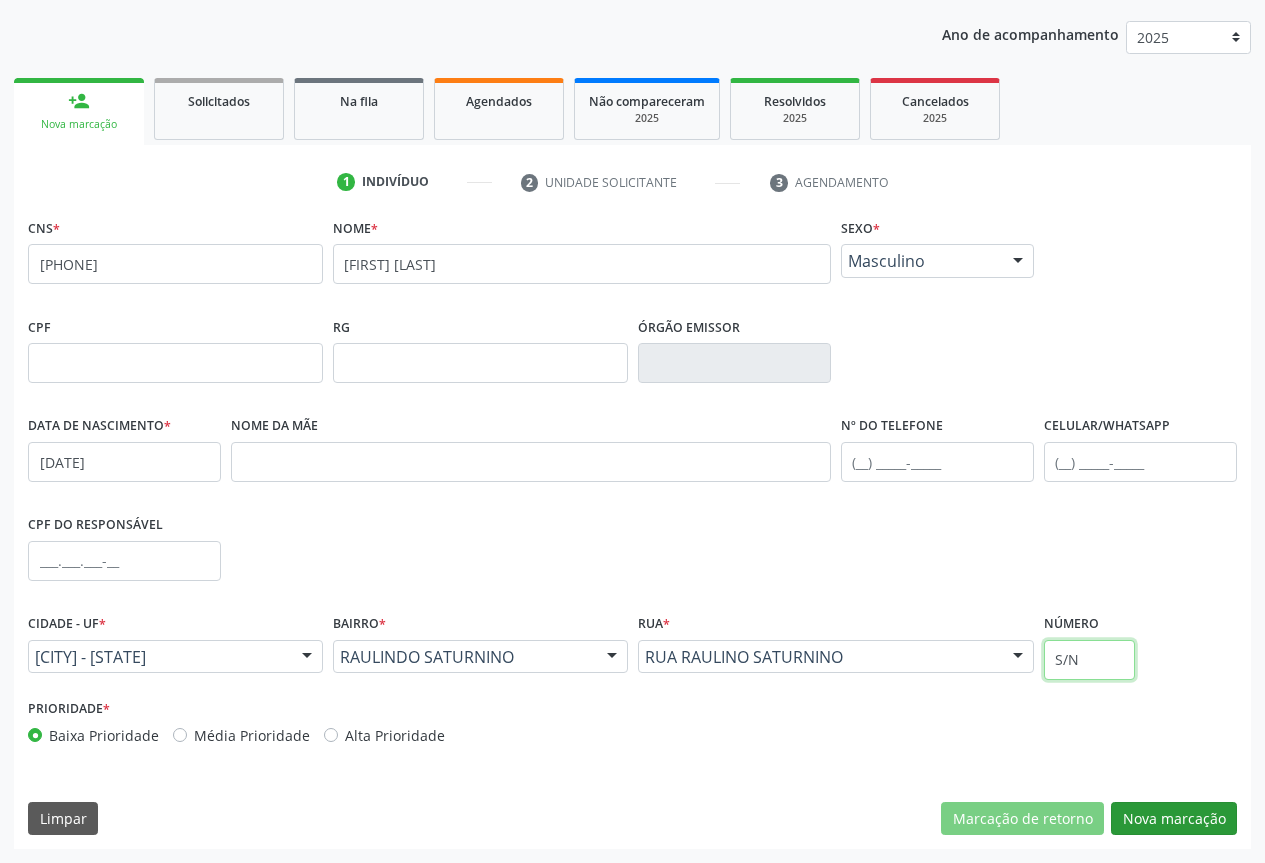 type on "S/N" 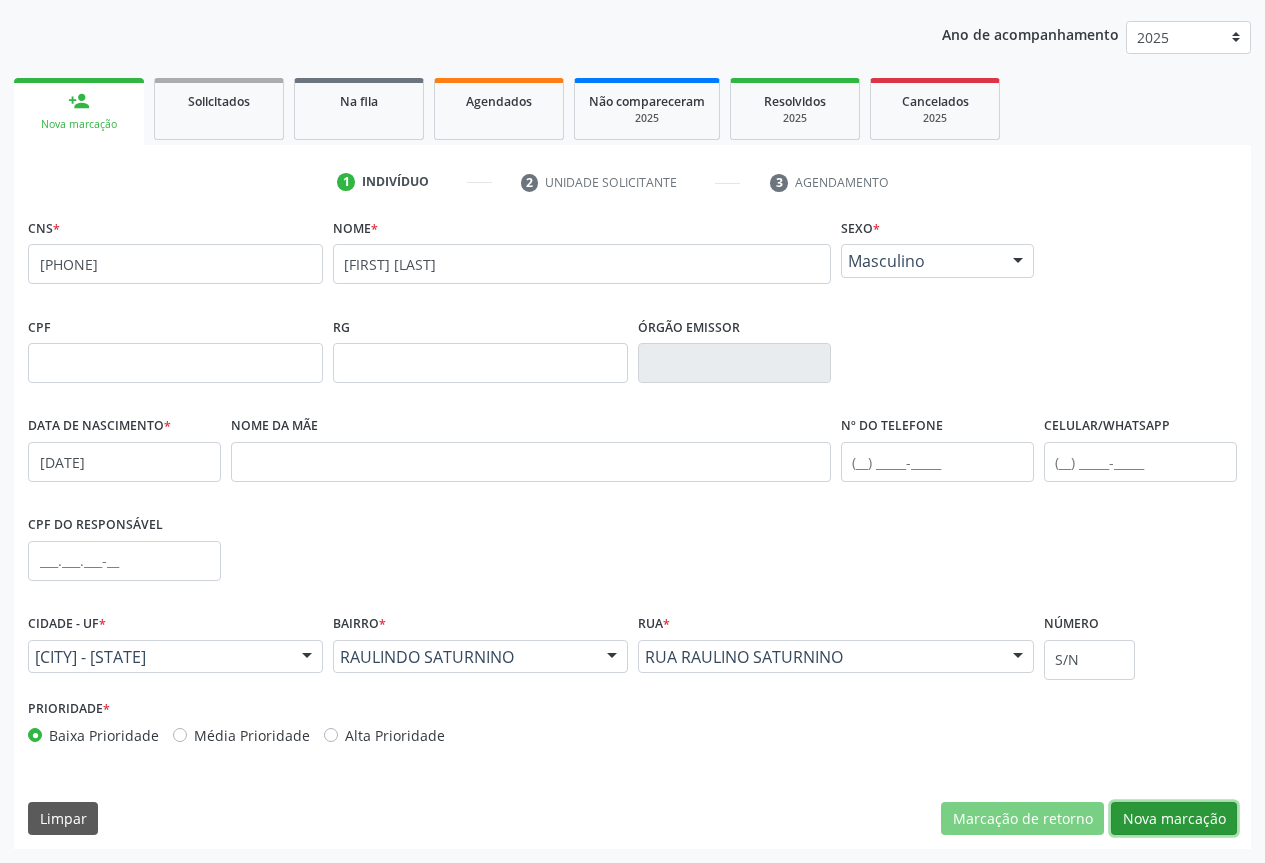 click on "Nova marcação" at bounding box center [1174, 819] 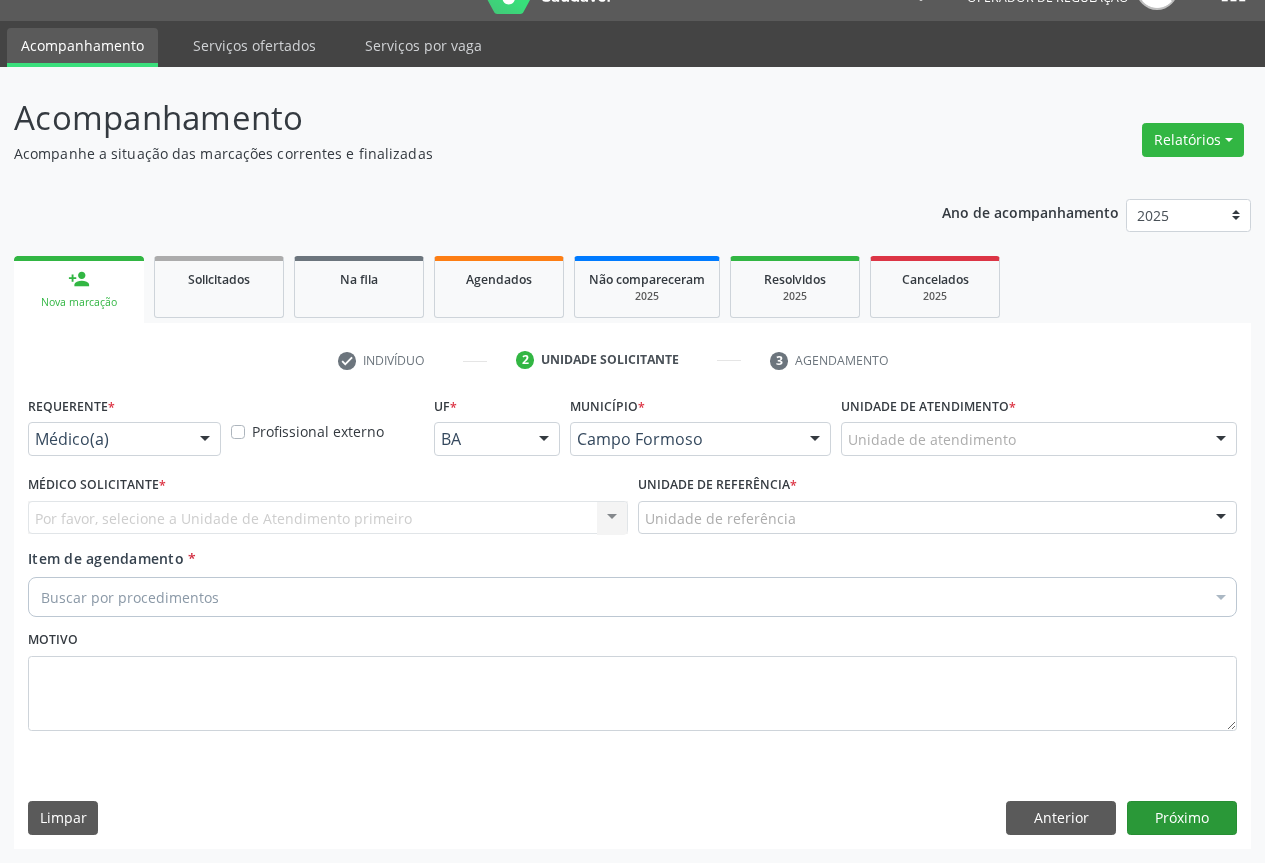 scroll, scrollTop: 43, scrollLeft: 0, axis: vertical 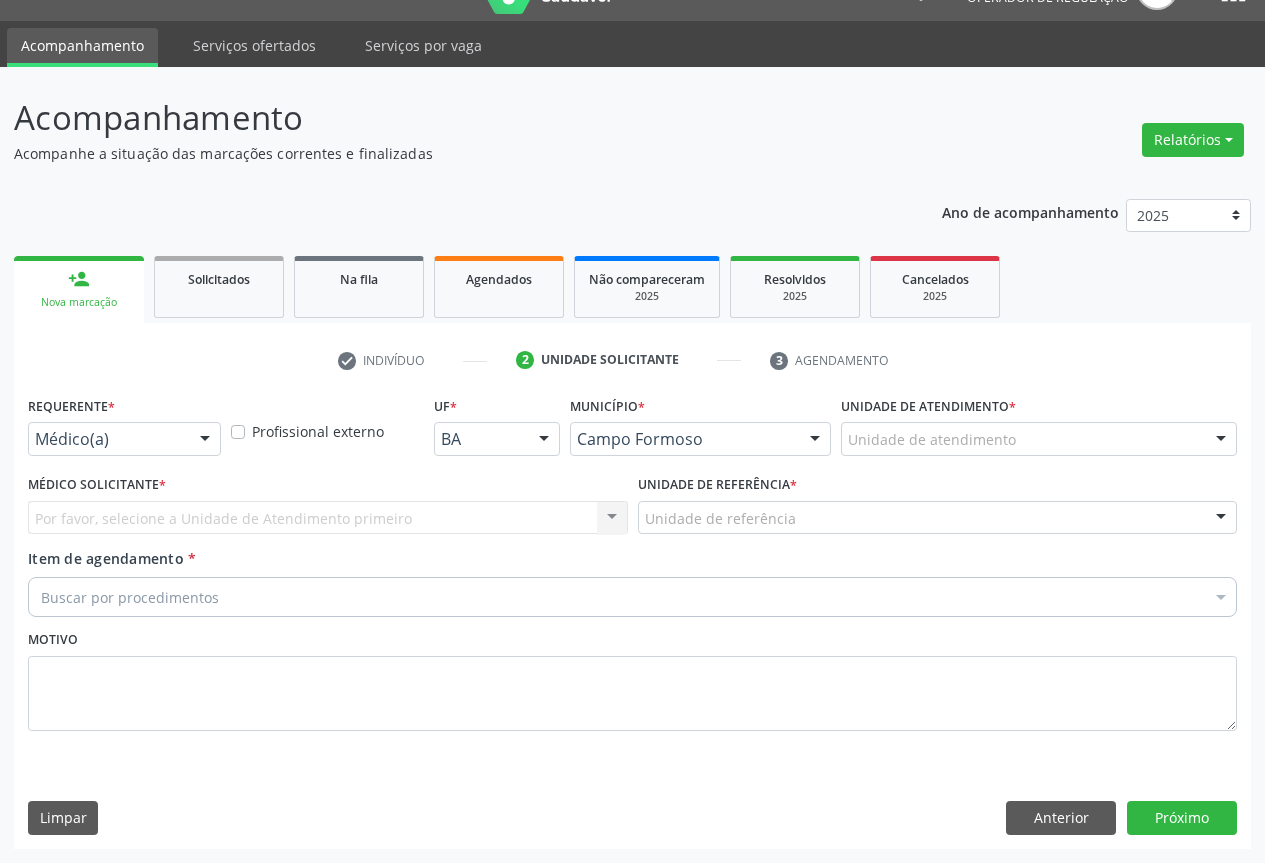 click at bounding box center [205, 440] 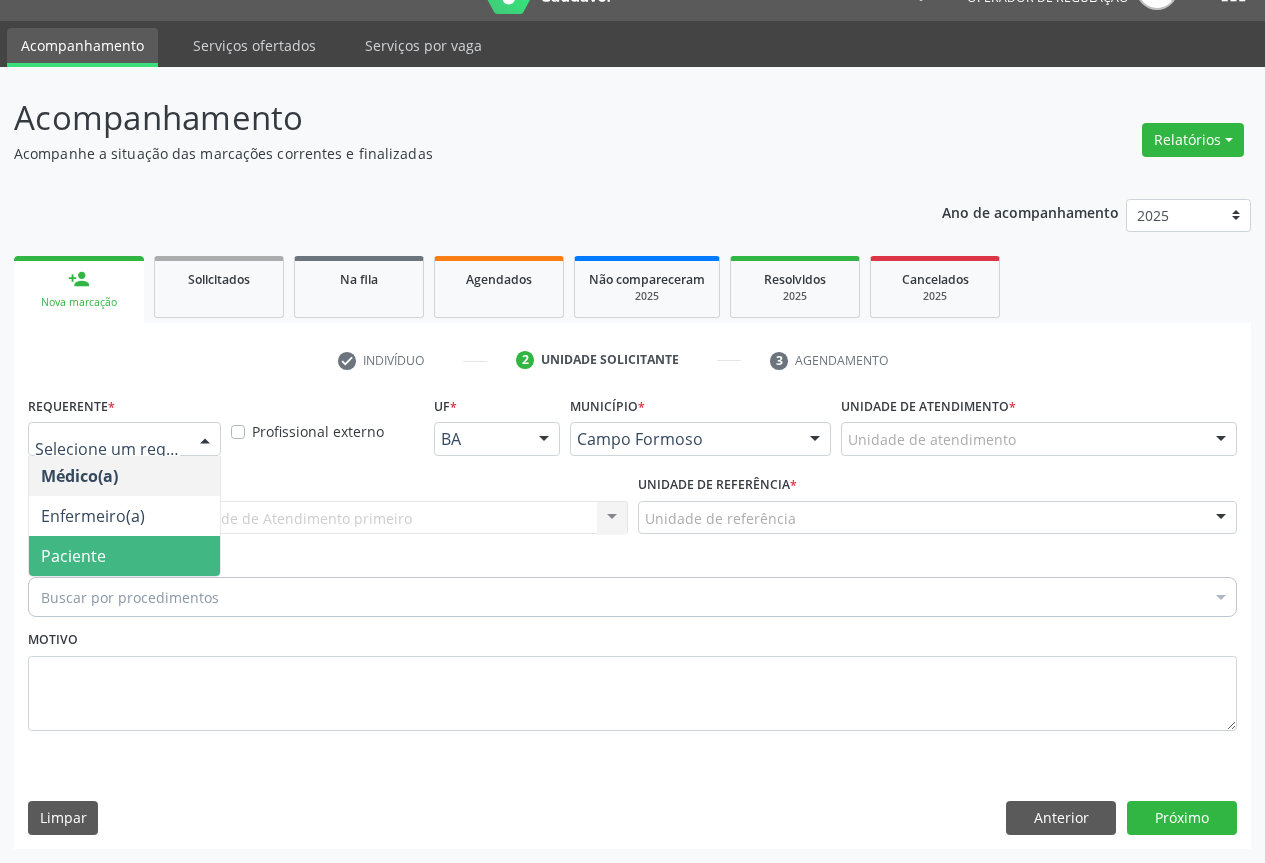 click on "Paciente" at bounding box center [124, 556] 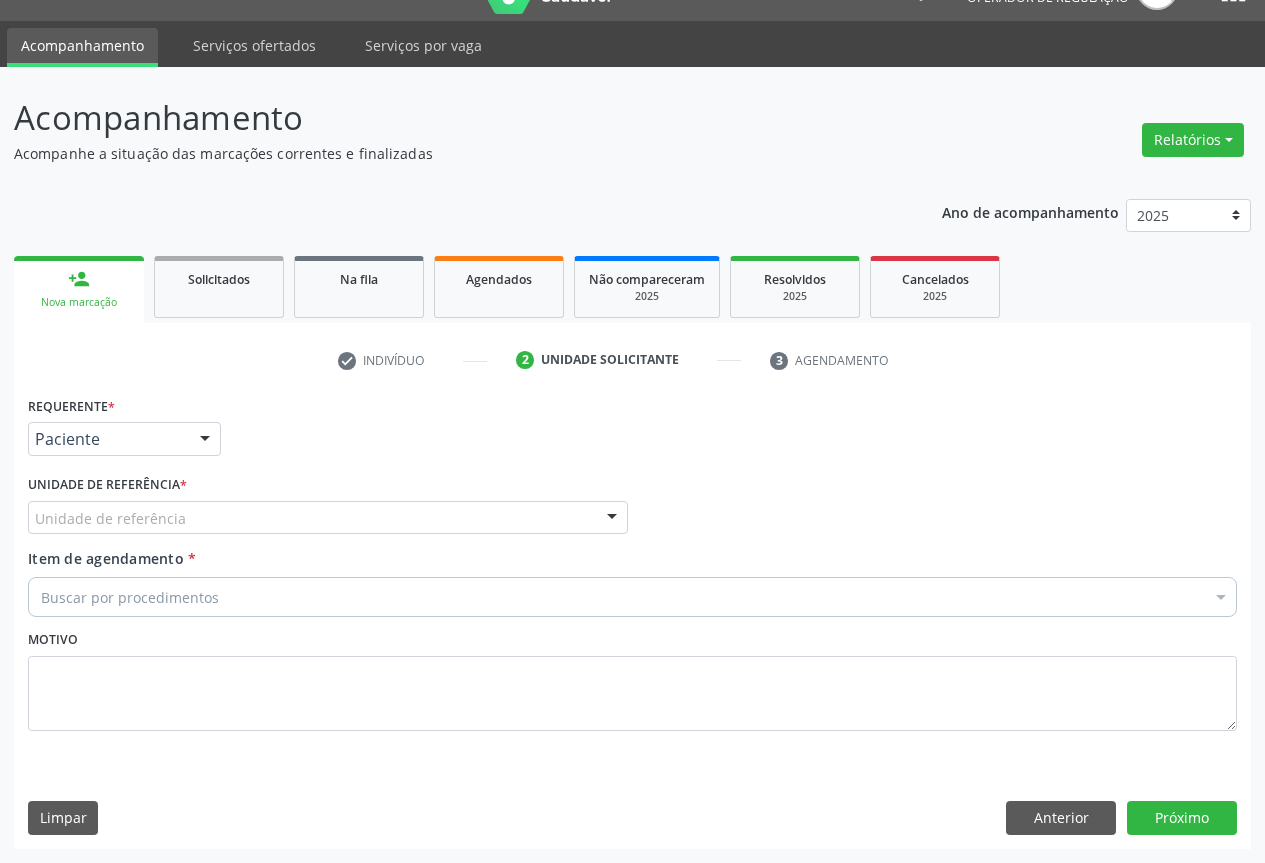click at bounding box center (612, 519) 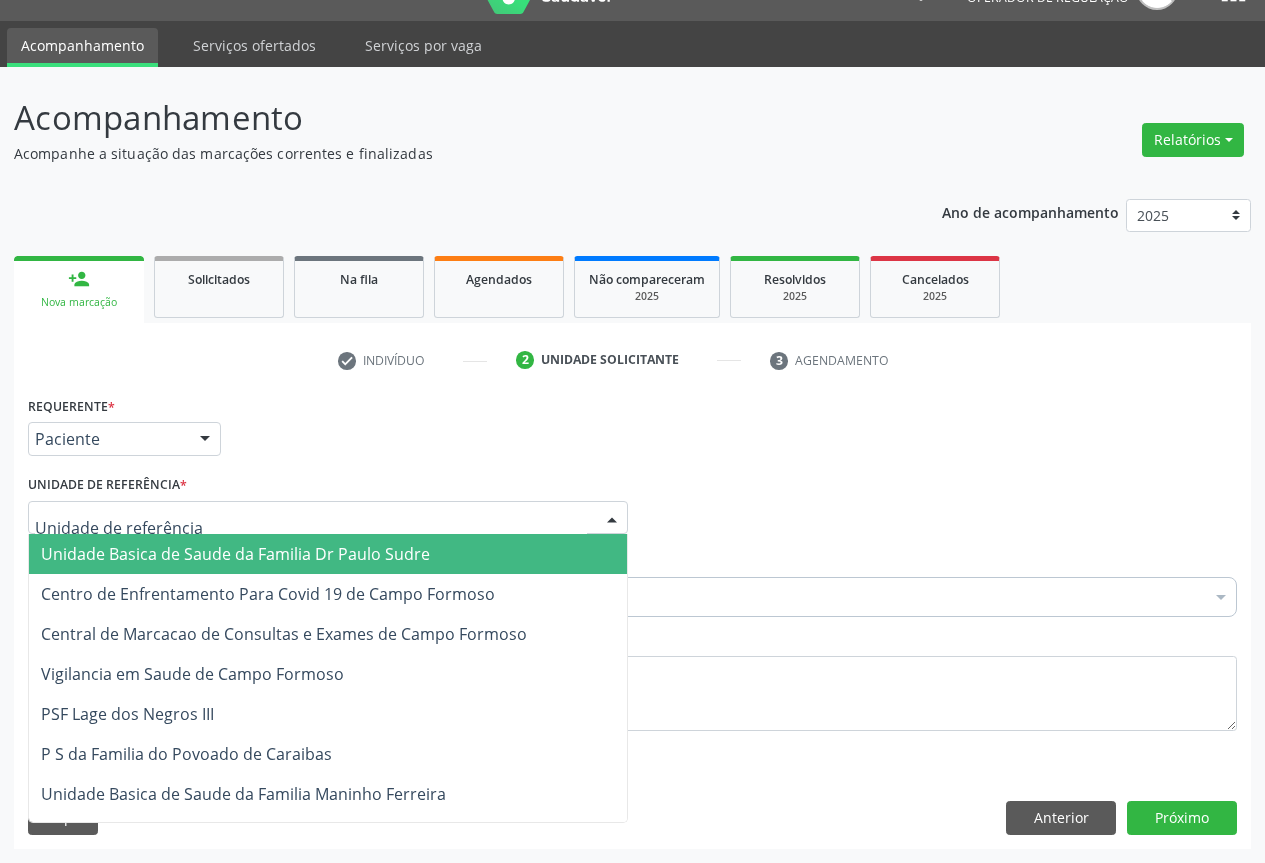 click on "Unidade Basica de Saude da Familia Dr Paulo Sudre" at bounding box center (235, 554) 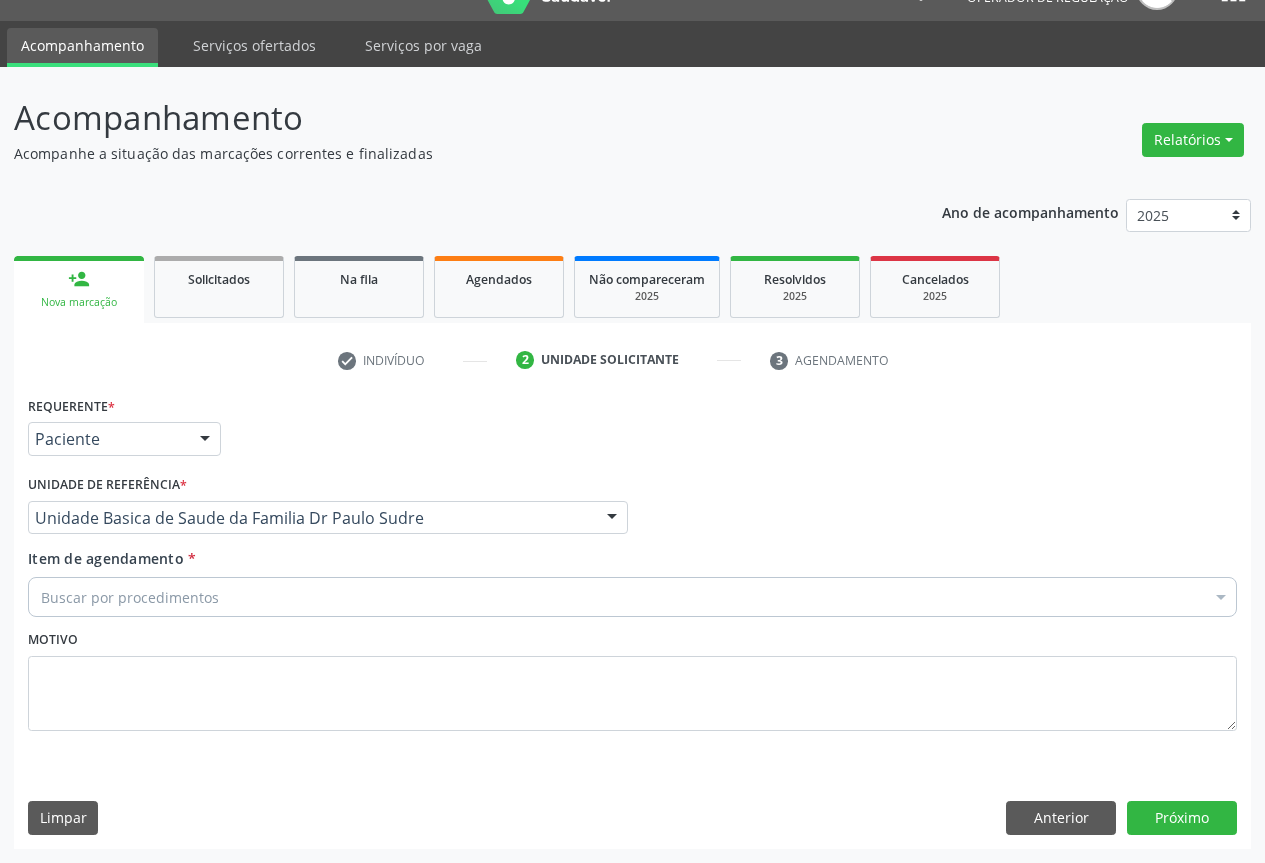 click on "Buscar por procedimentos" at bounding box center [632, 597] 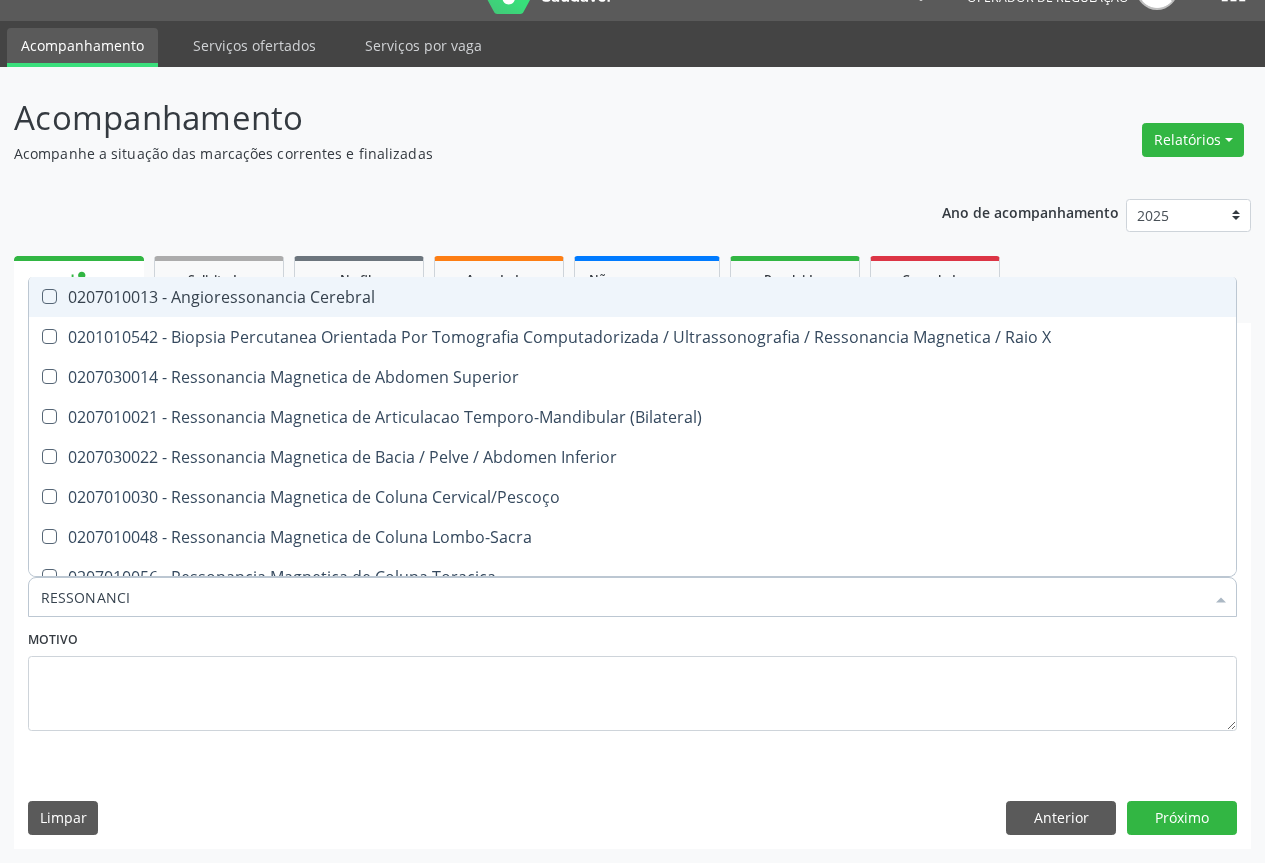 type on "RESSONANCIA" 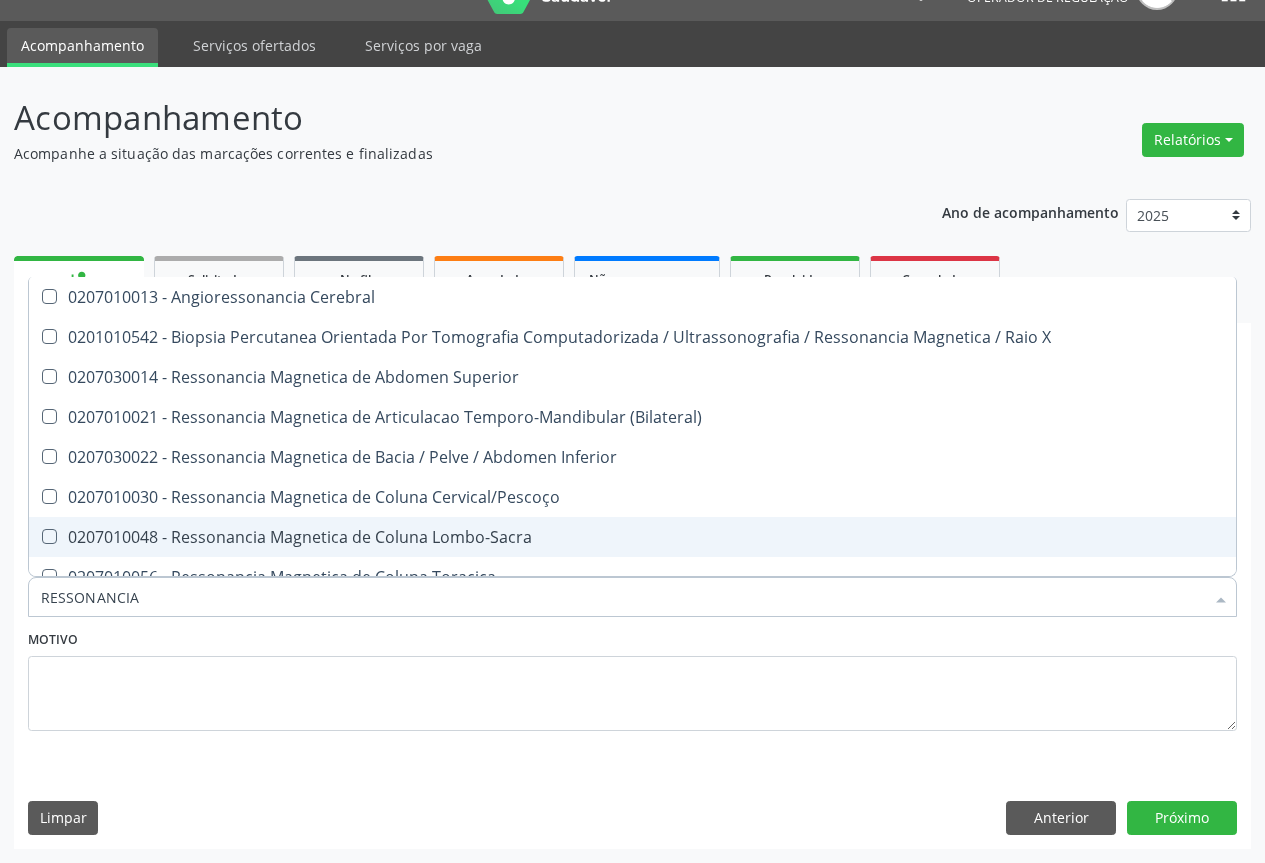 click on "0207010048 - Ressonancia Magnetica de Coluna Lombo-Sacra" at bounding box center (632, 537) 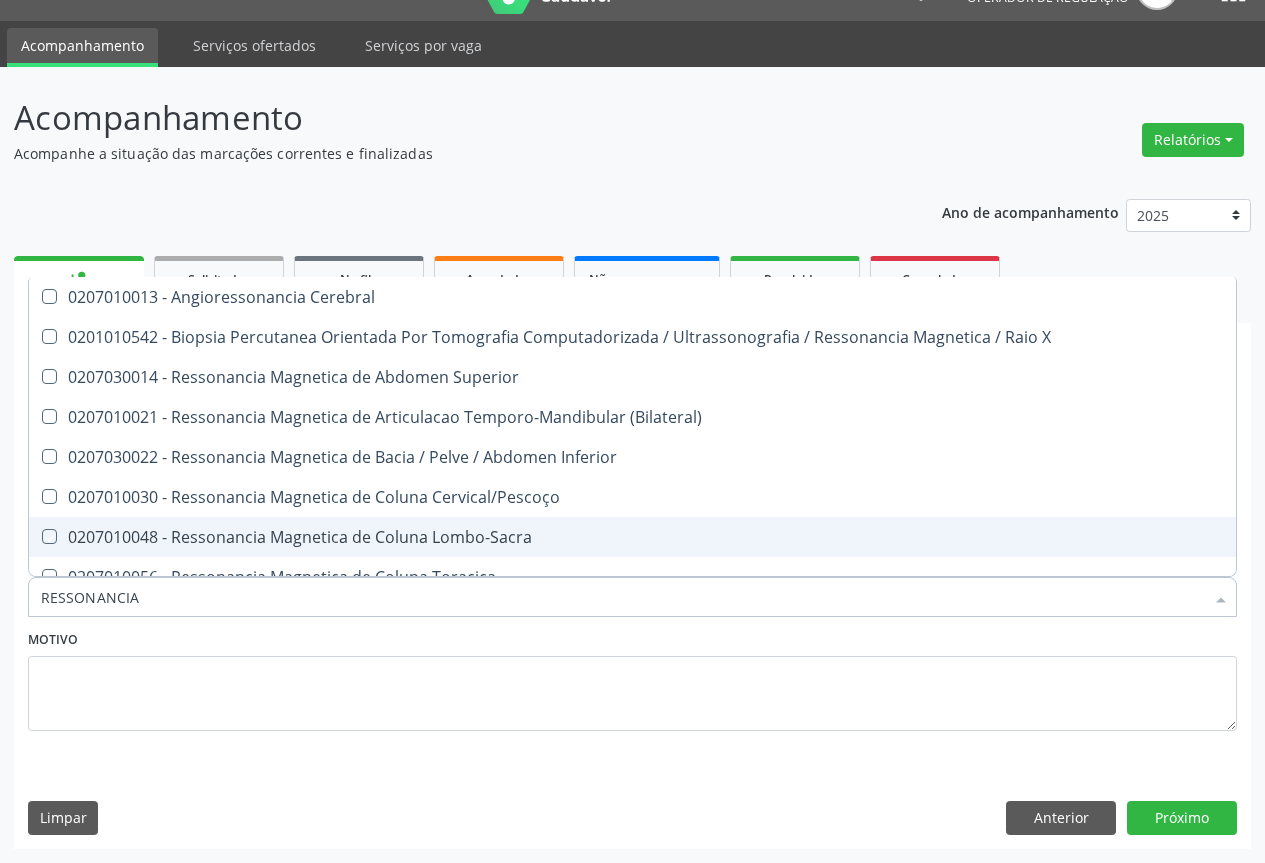 checkbox on "true" 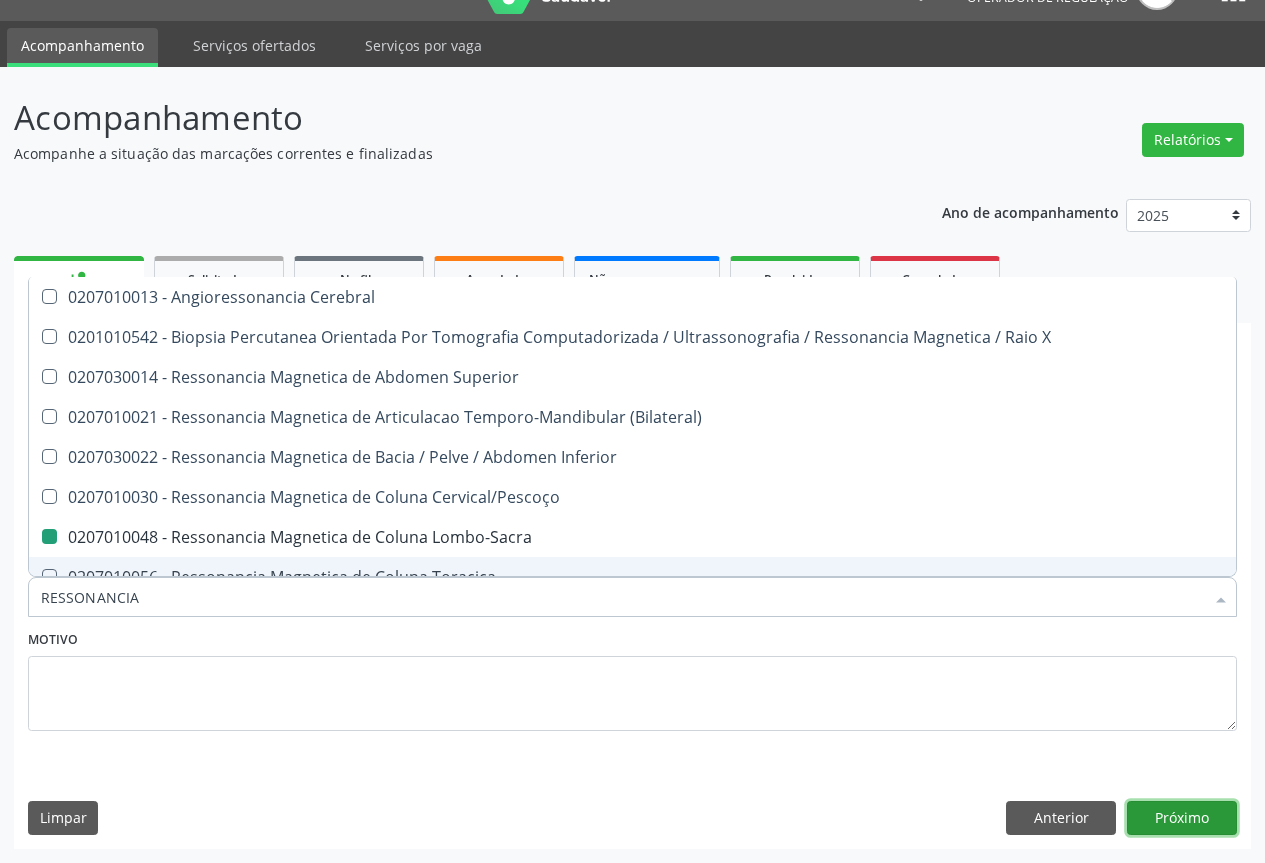 click on "Próximo" at bounding box center [1182, 818] 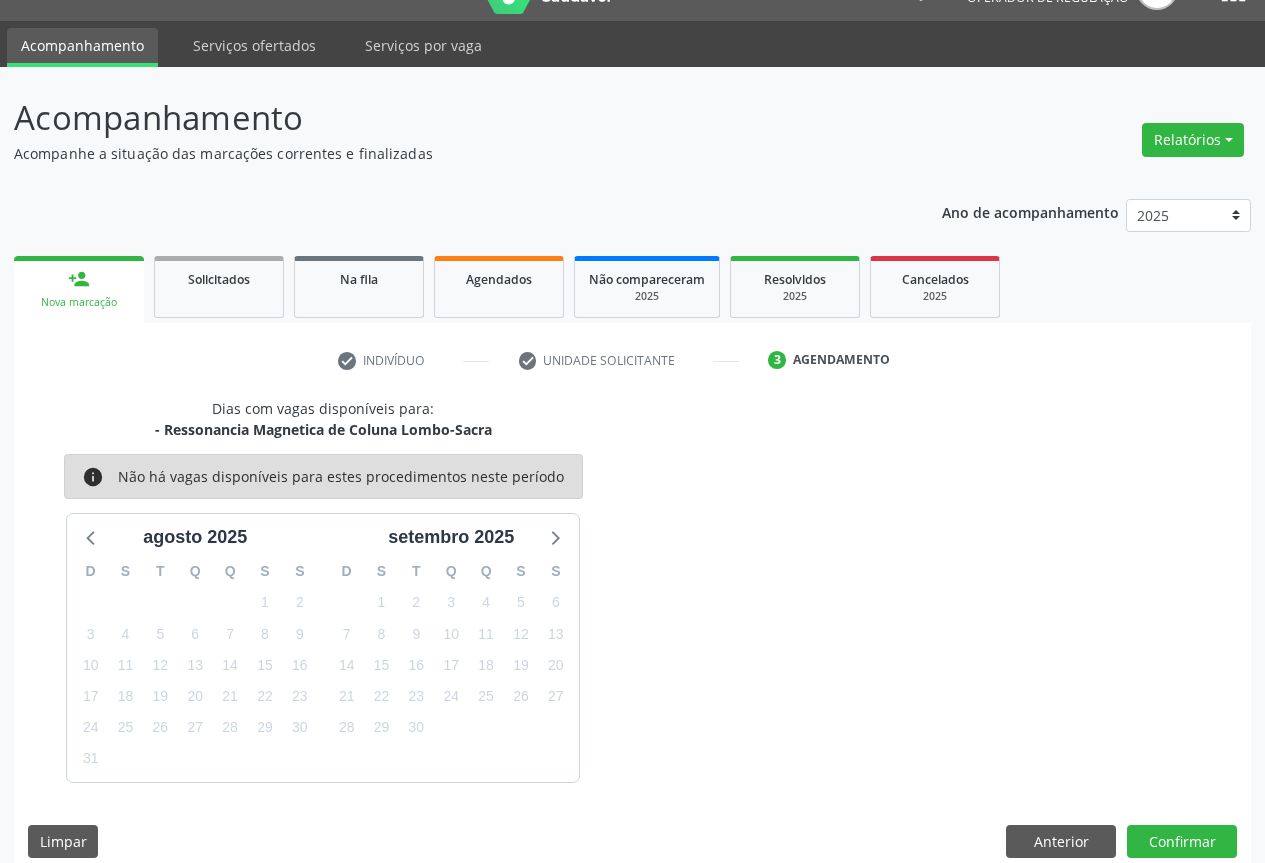 scroll, scrollTop: 66, scrollLeft: 0, axis: vertical 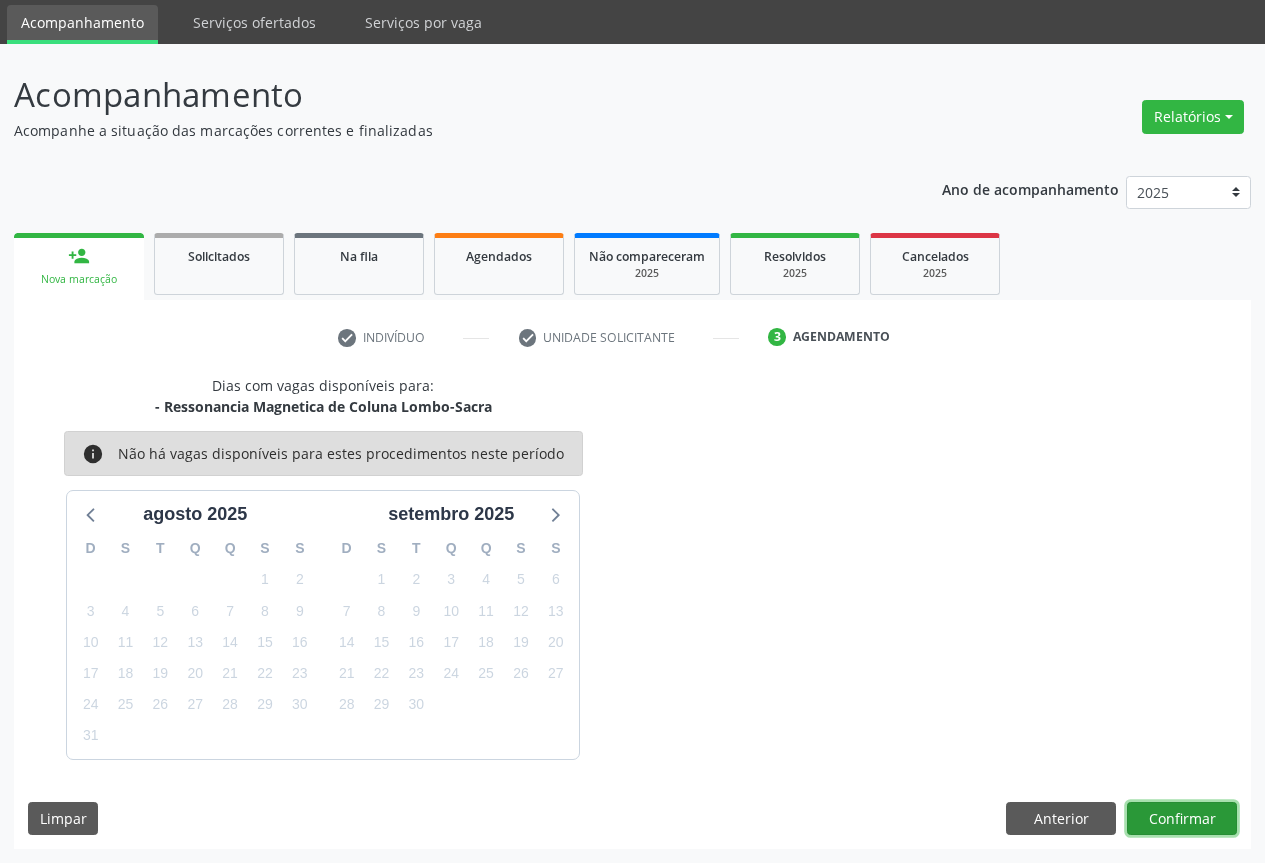click on "Confirmar" at bounding box center (1182, 819) 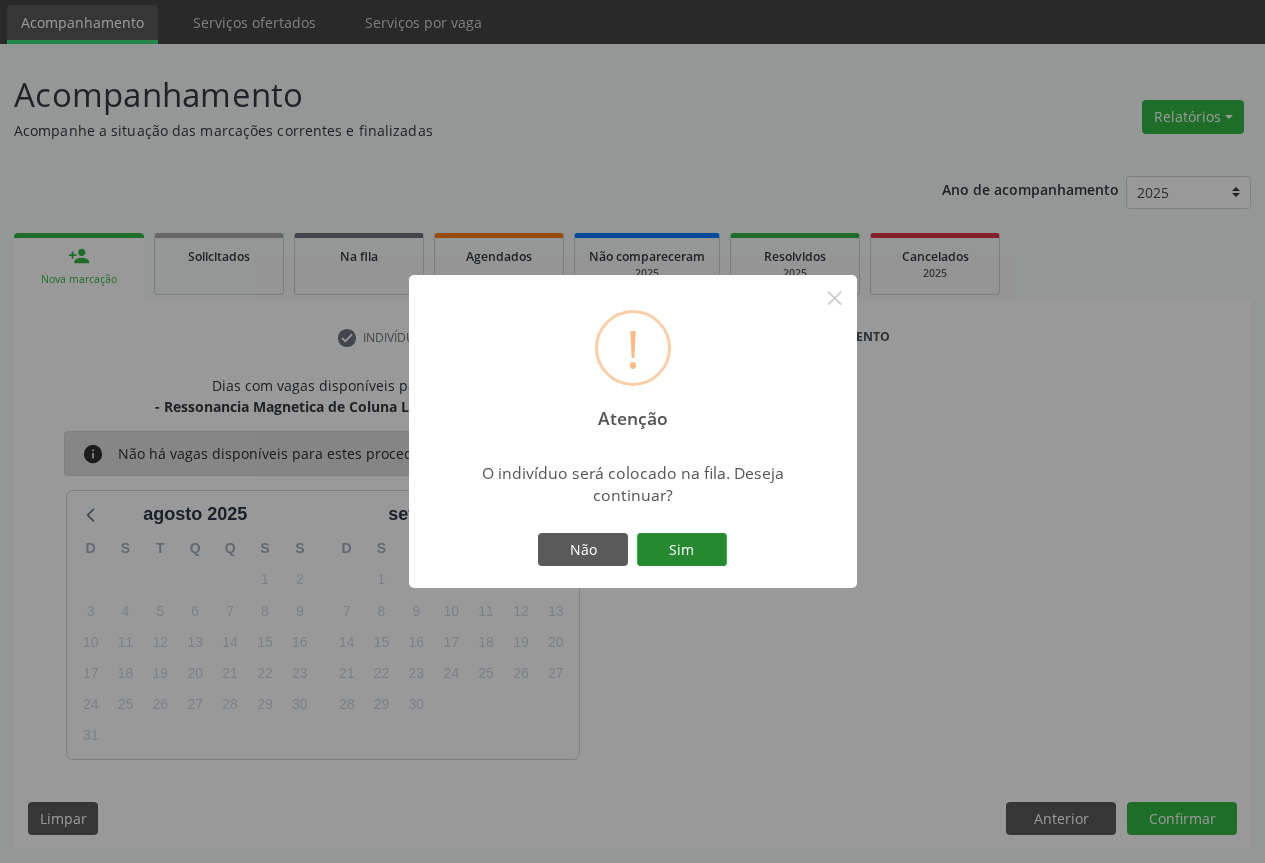 click on "Sim" at bounding box center (682, 550) 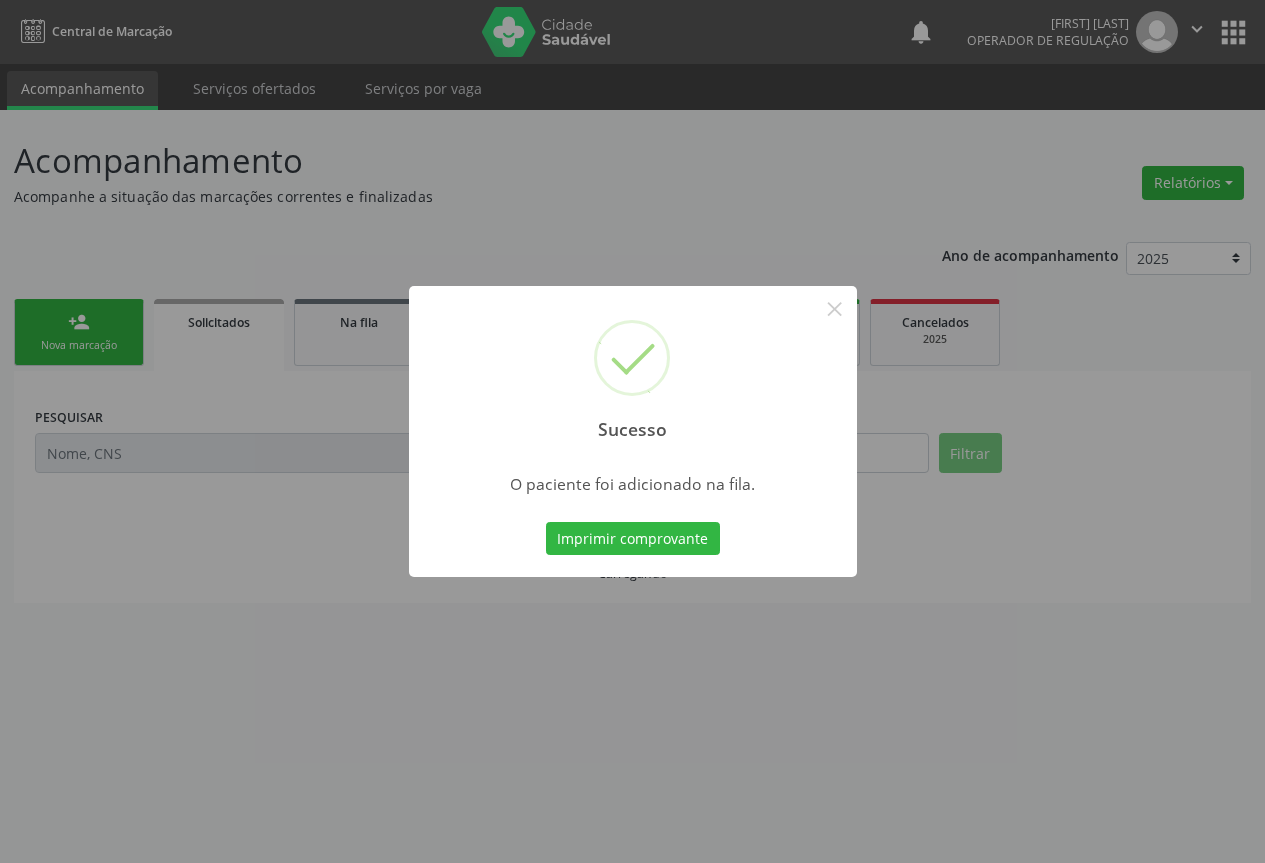scroll, scrollTop: 0, scrollLeft: 0, axis: both 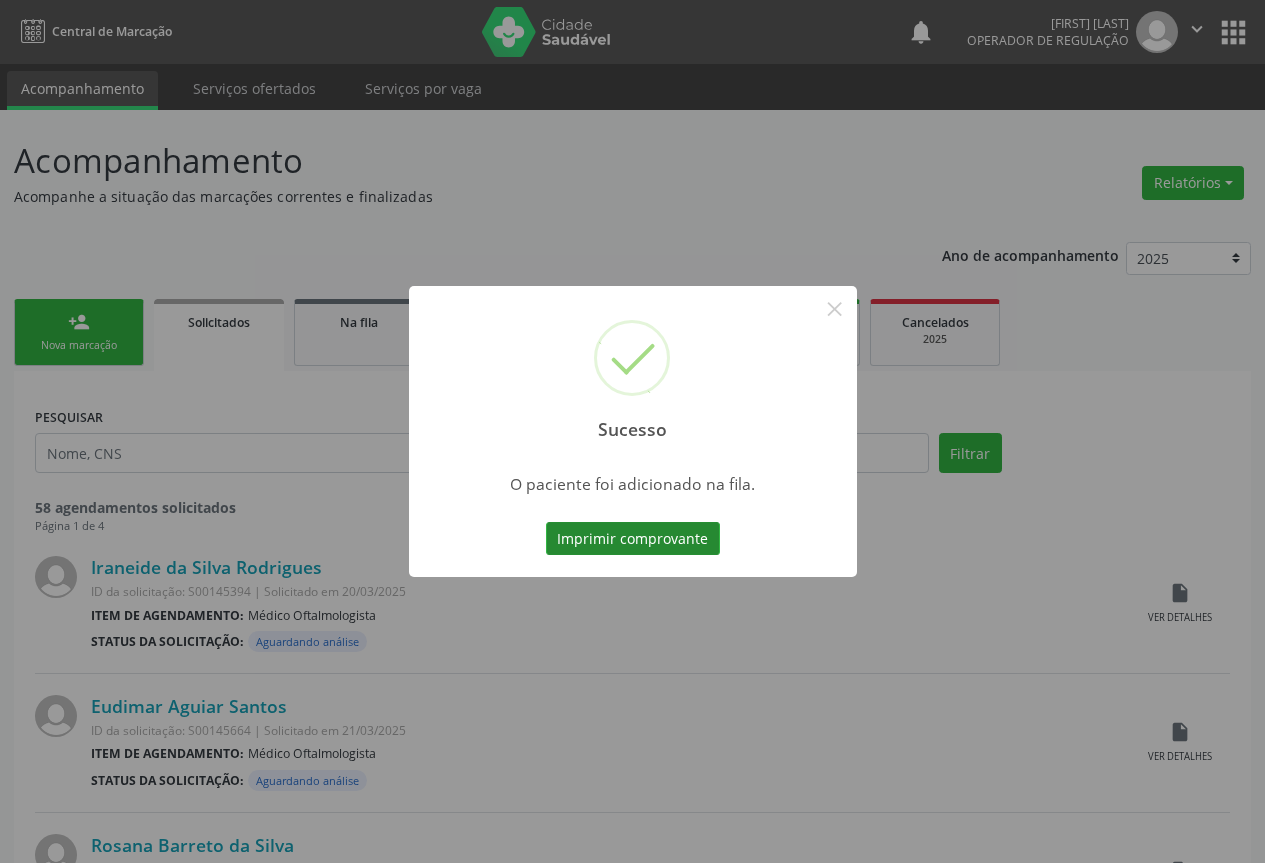 click on "Imprimir comprovante" at bounding box center (633, 539) 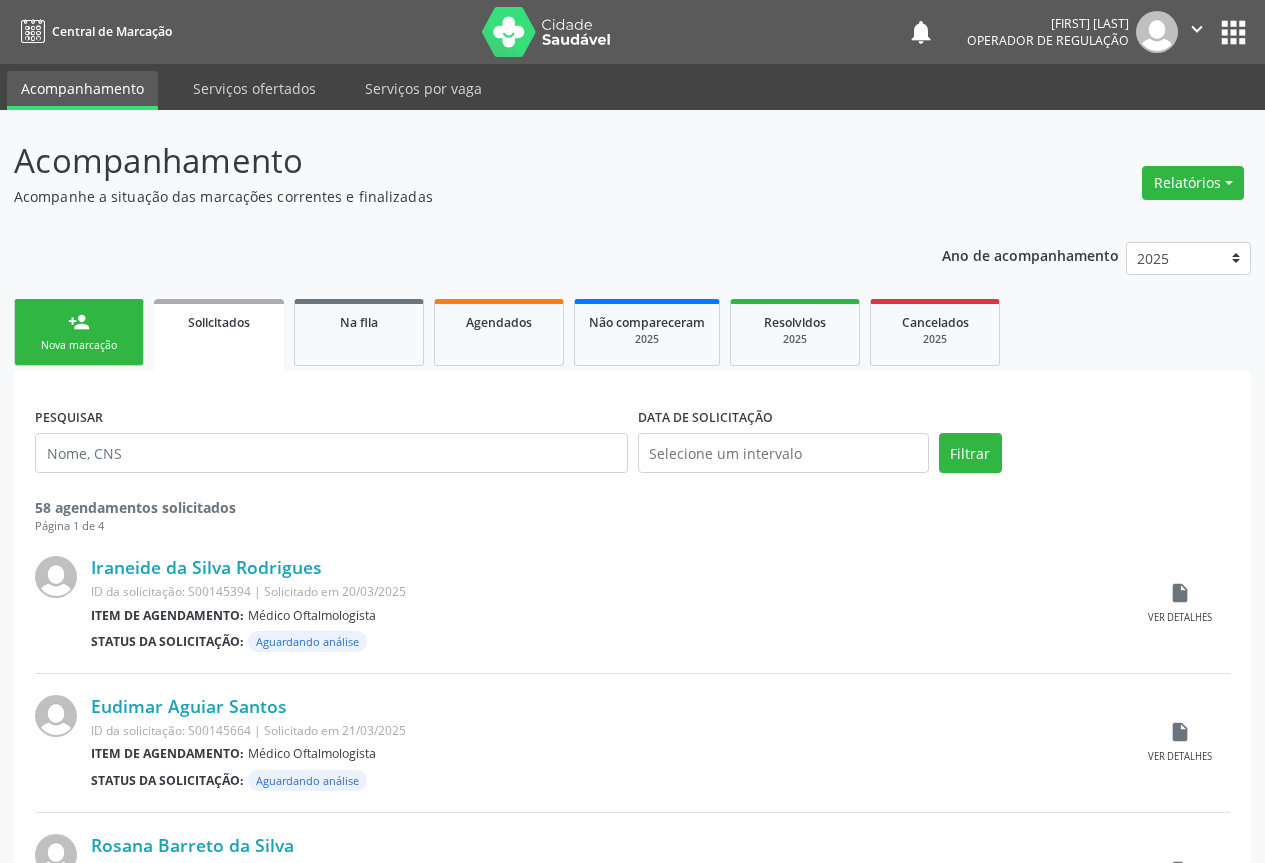 click on "" at bounding box center (1197, 29) 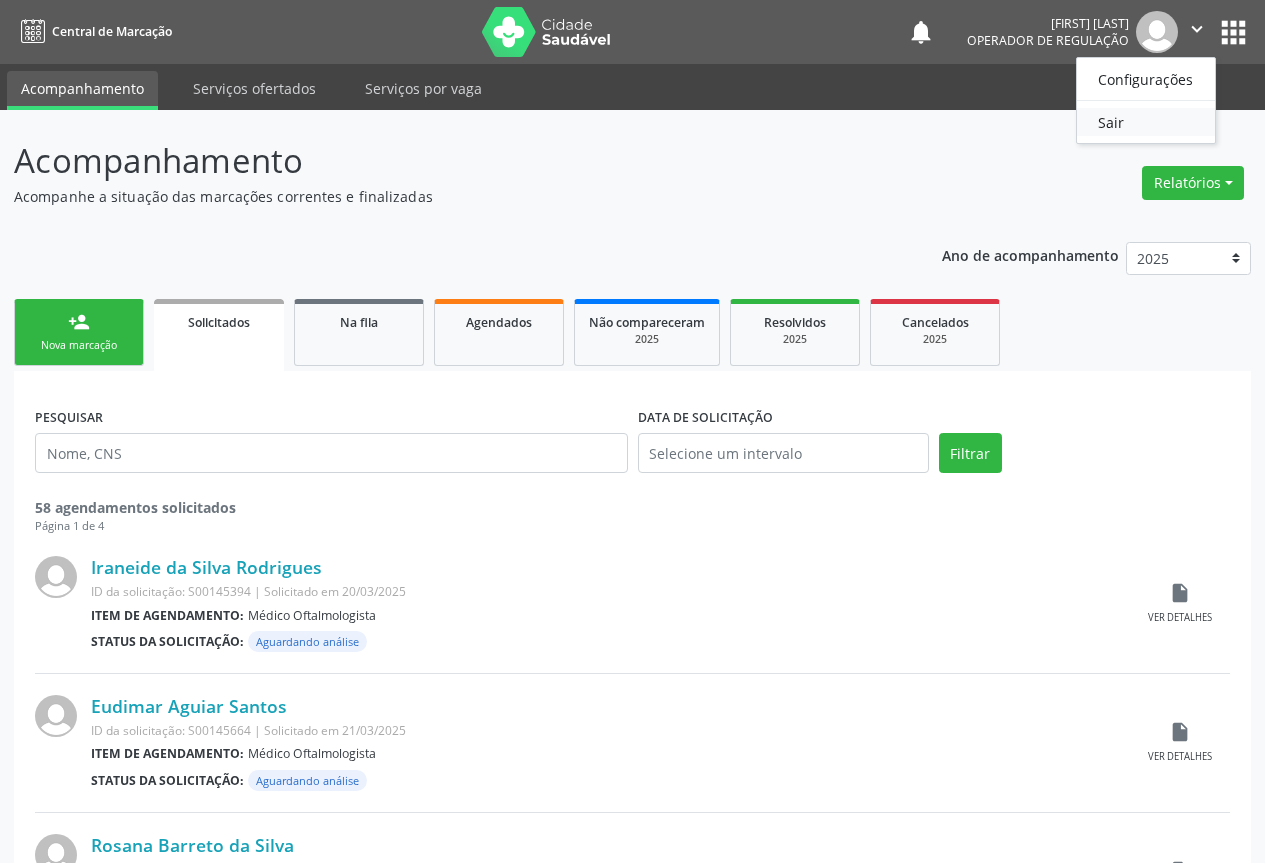 click on "Sair" at bounding box center [1146, 122] 